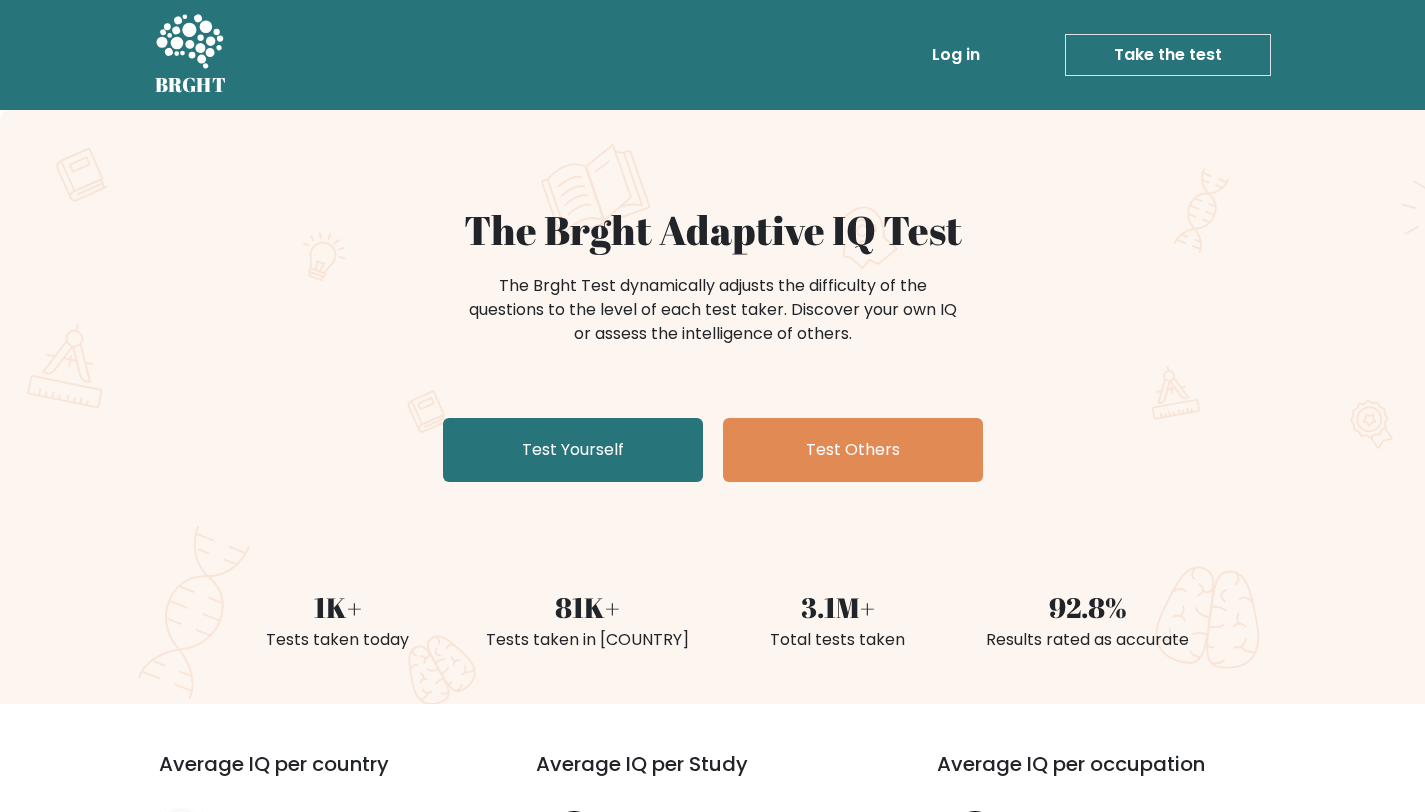 scroll, scrollTop: 0, scrollLeft: 0, axis: both 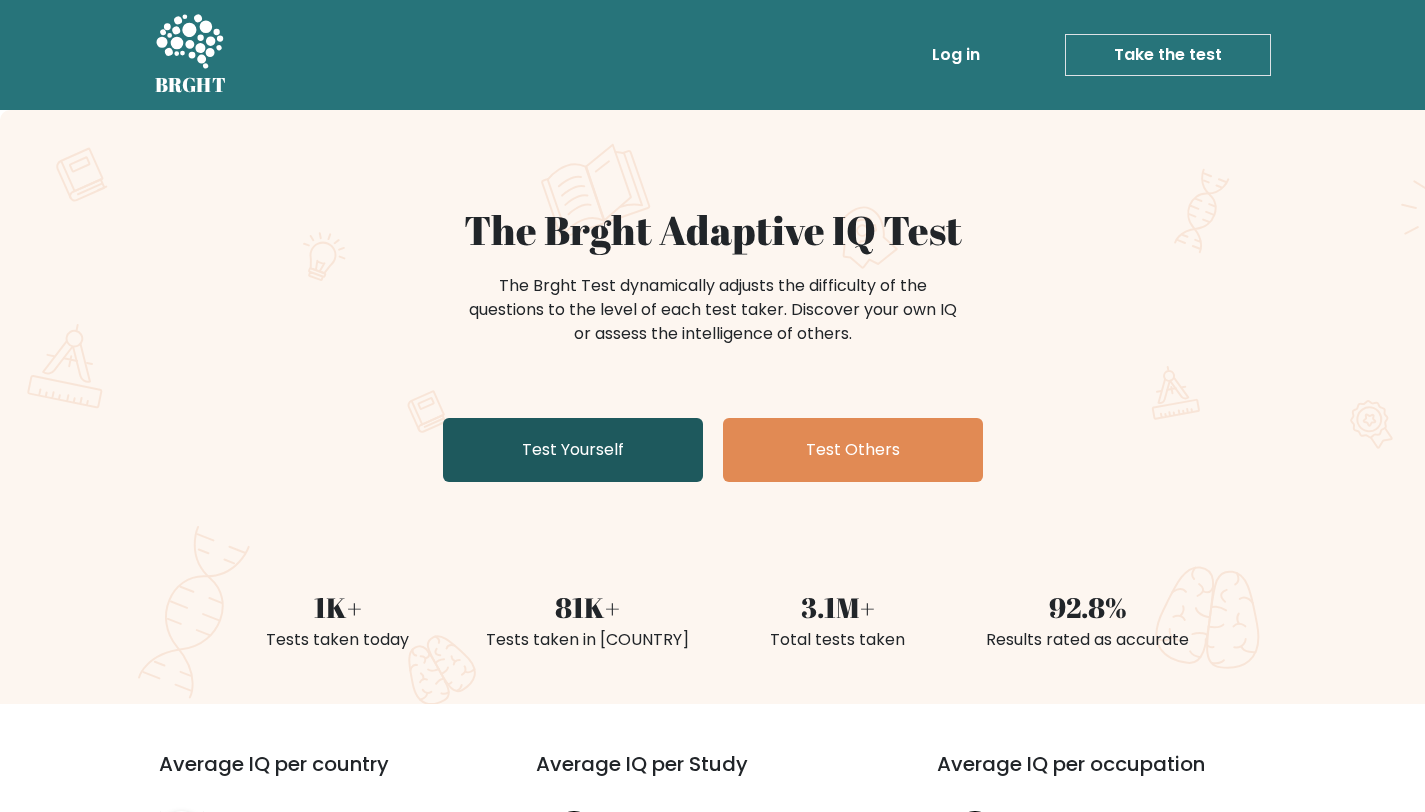 click on "Test Yourself" at bounding box center (573, 450) 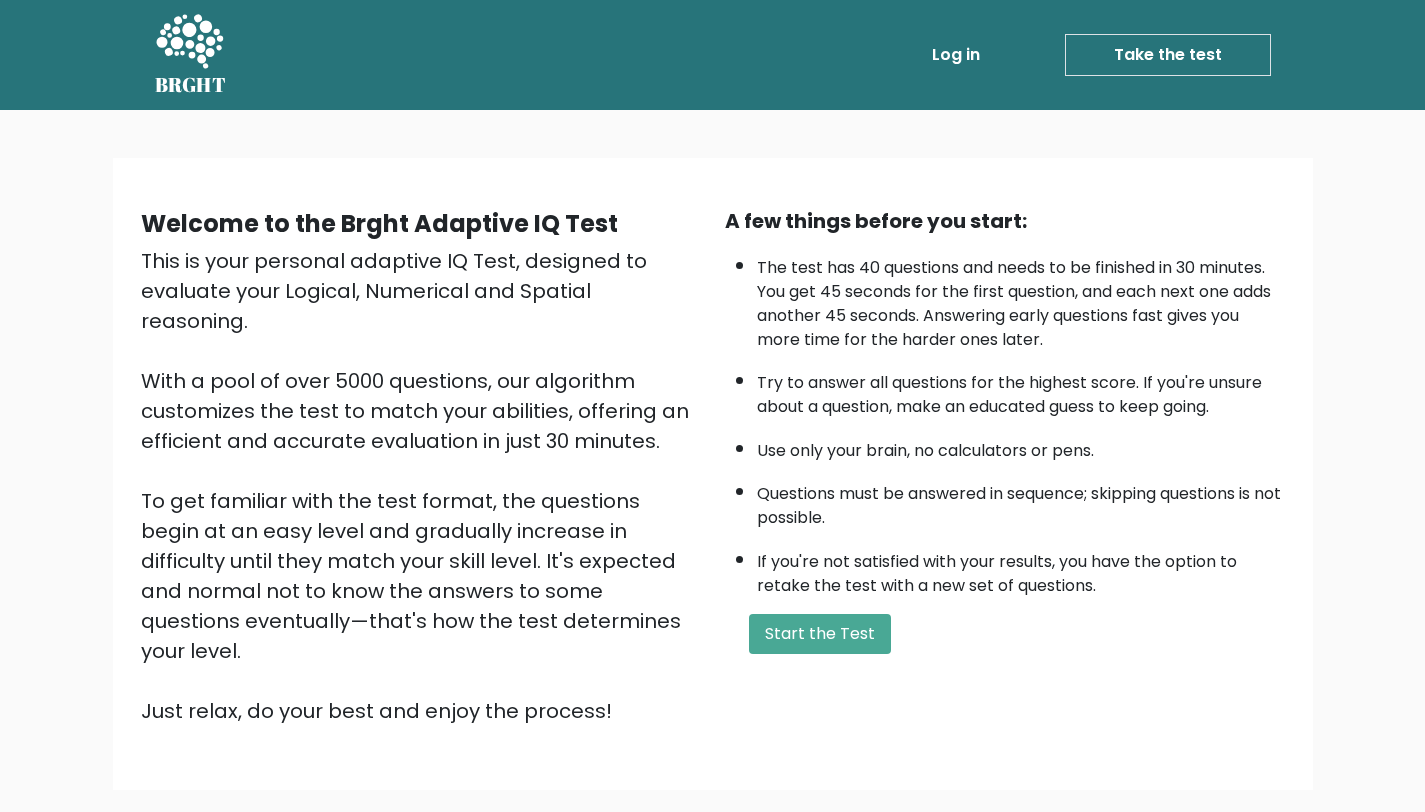 scroll, scrollTop: 0, scrollLeft: 0, axis: both 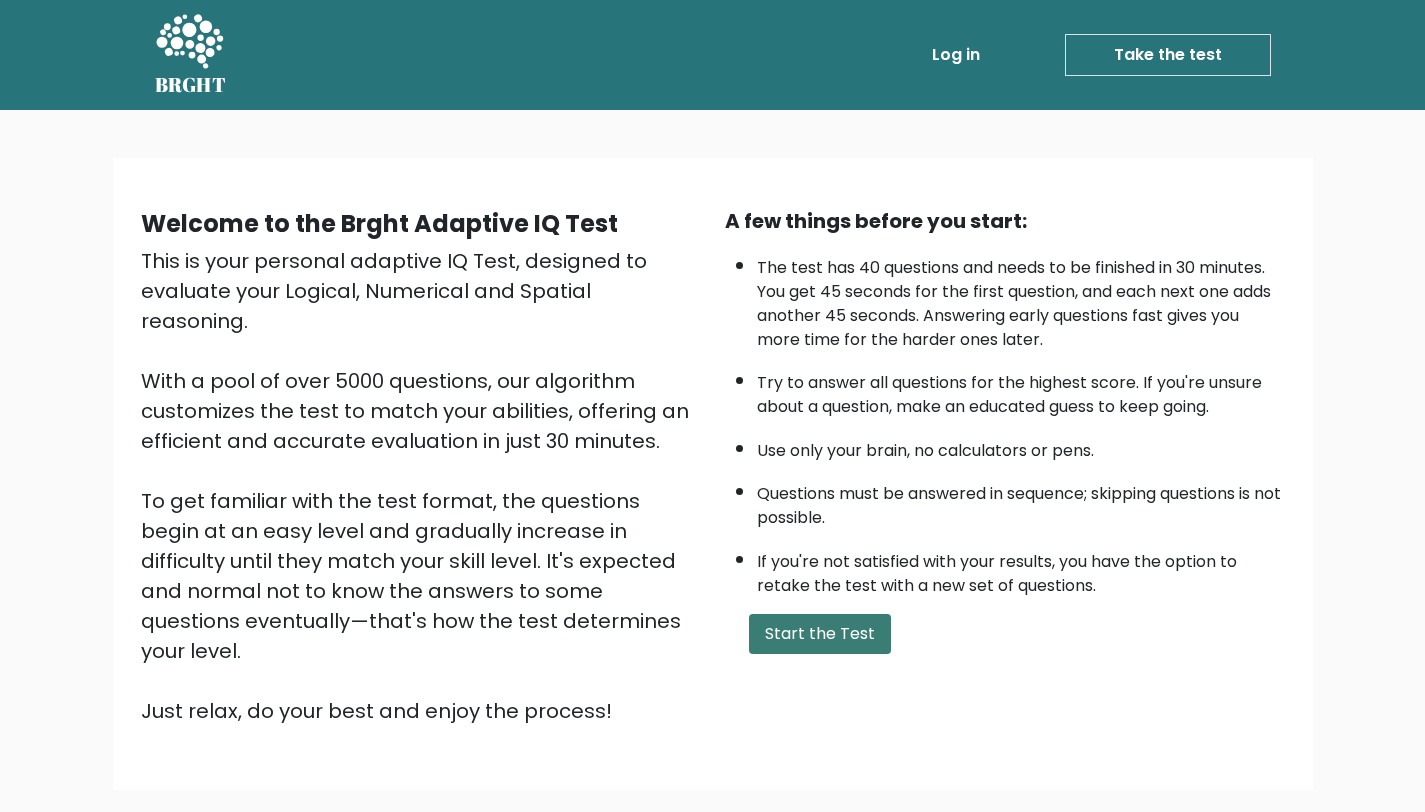 click on "Start the Test" at bounding box center (820, 634) 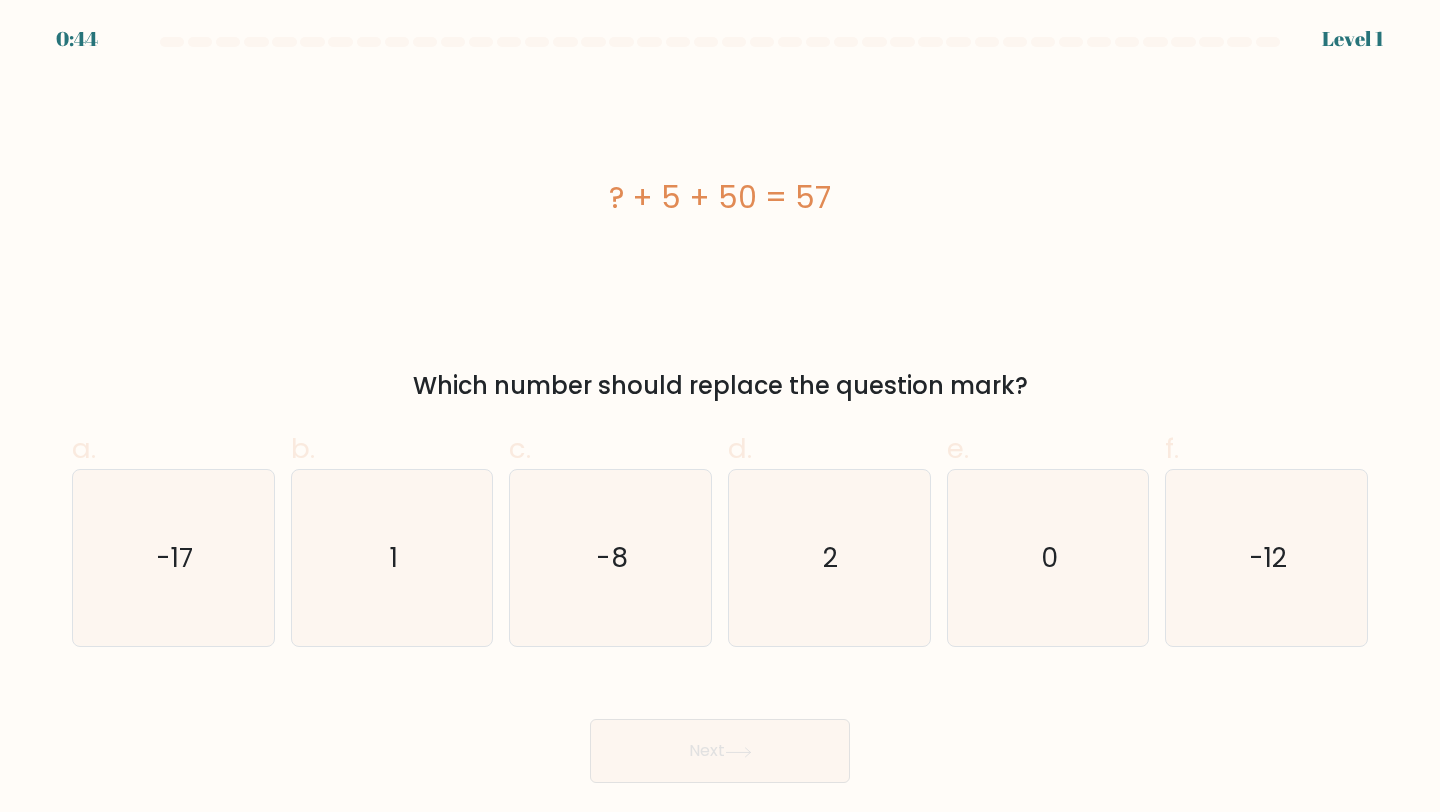 scroll, scrollTop: 0, scrollLeft: 0, axis: both 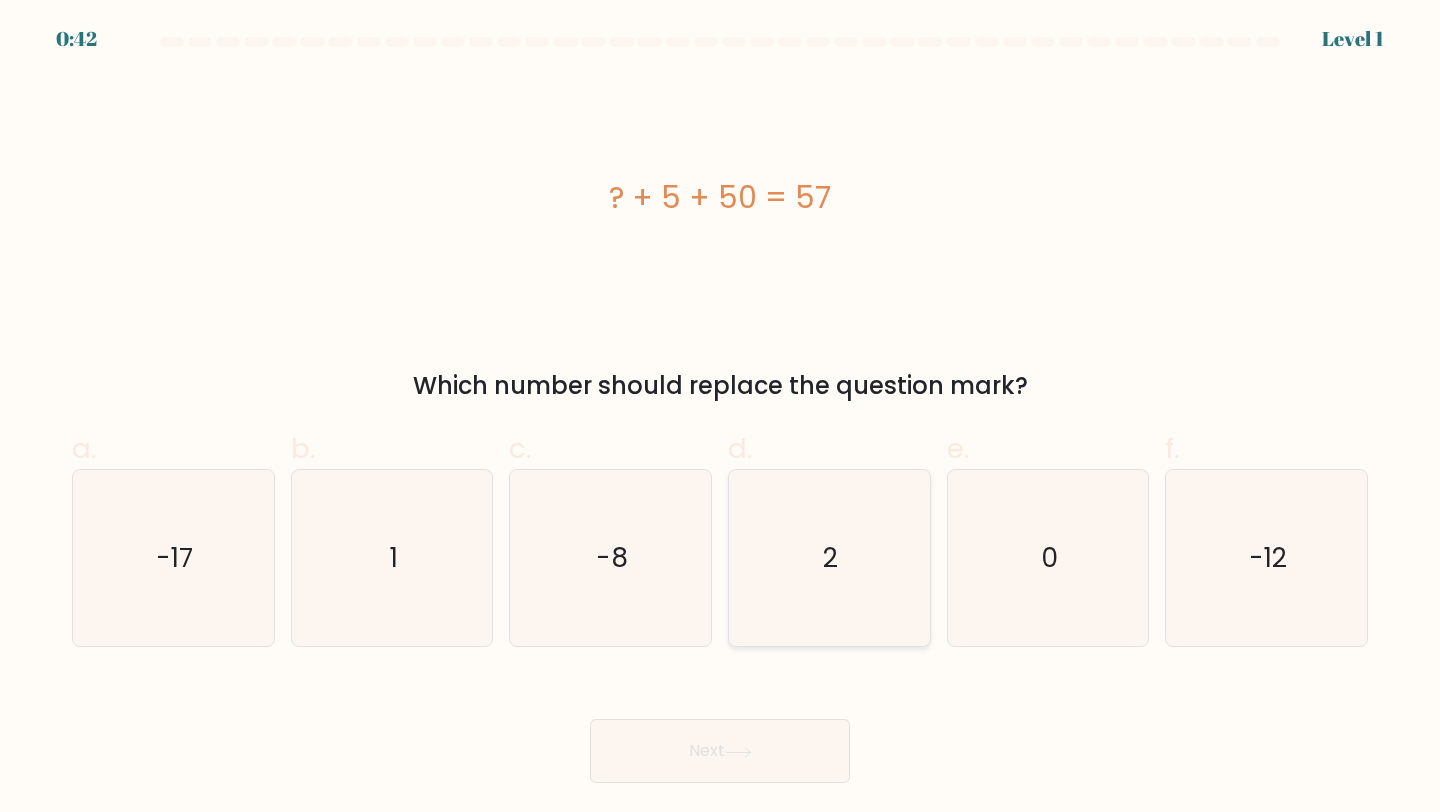 click on "2" at bounding box center [829, 558] 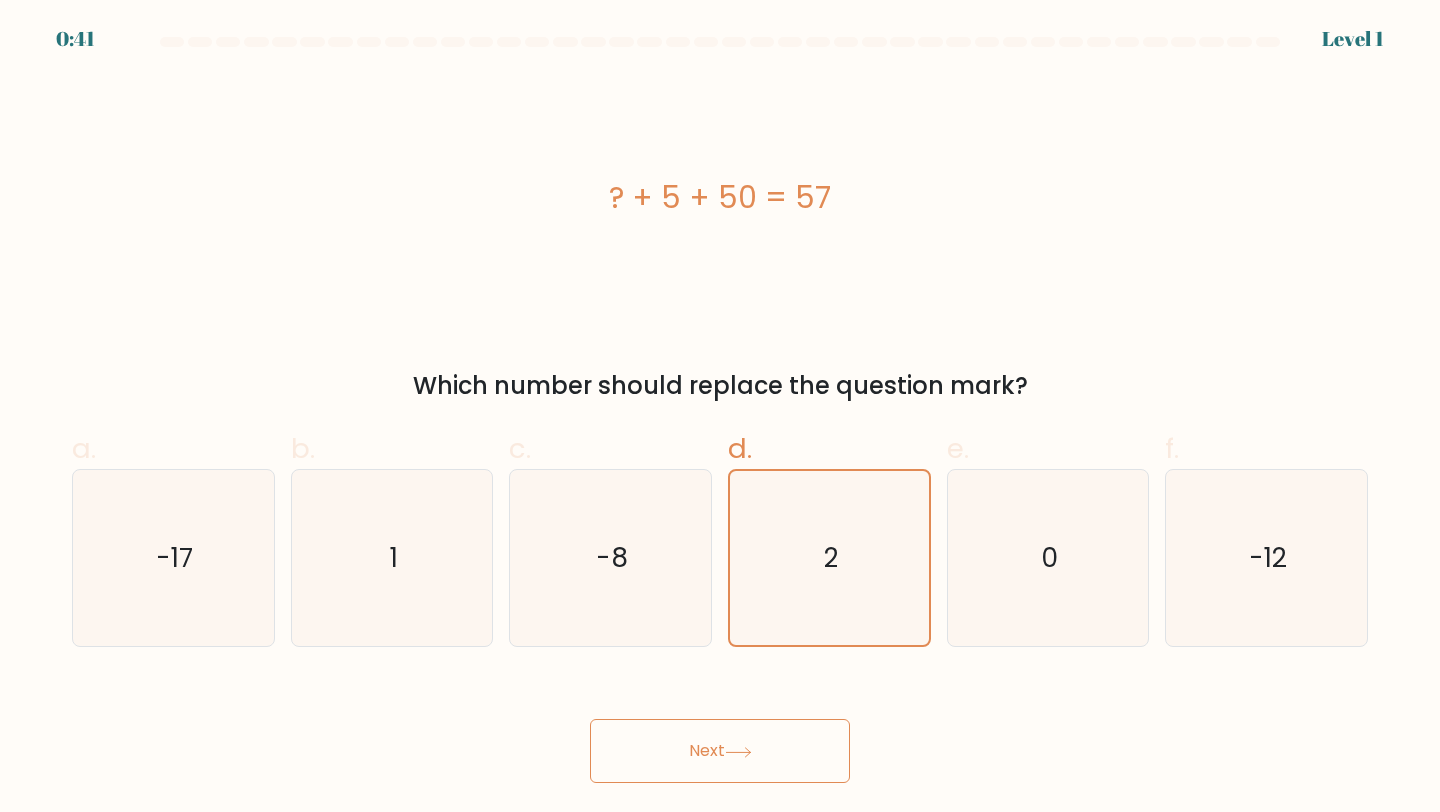 click on "Next" at bounding box center (720, 751) 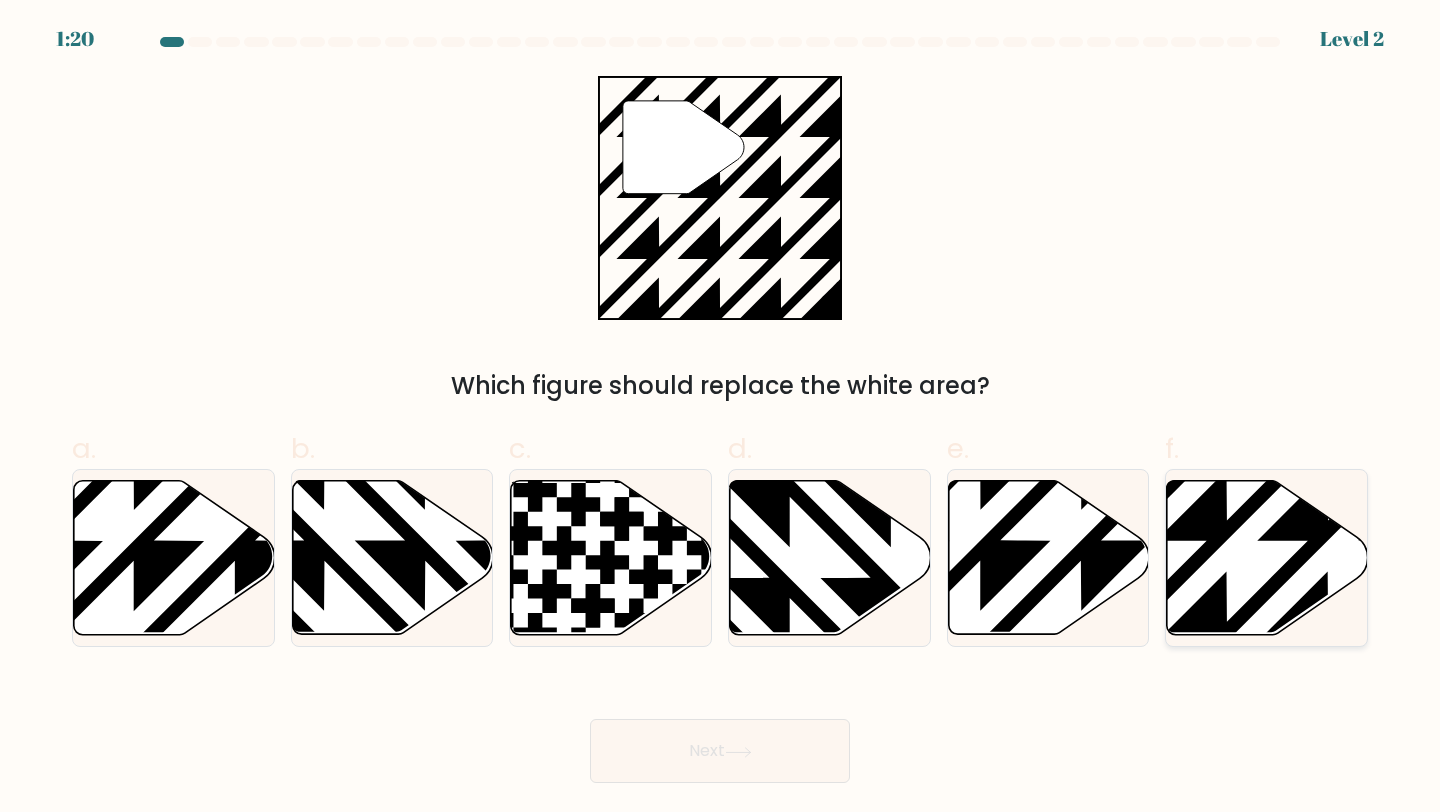 click at bounding box center (1267, 558) 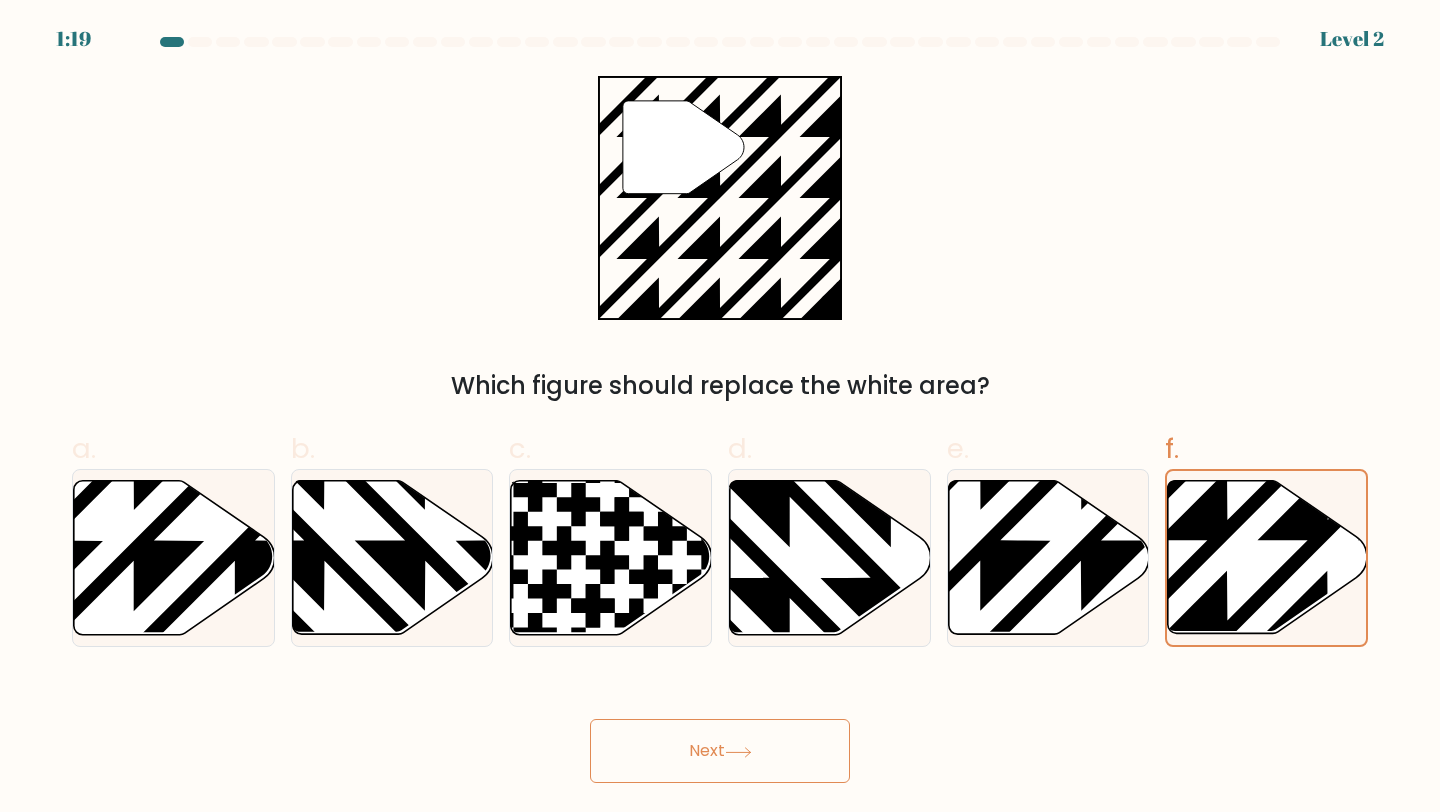 click on "Next" at bounding box center [720, 751] 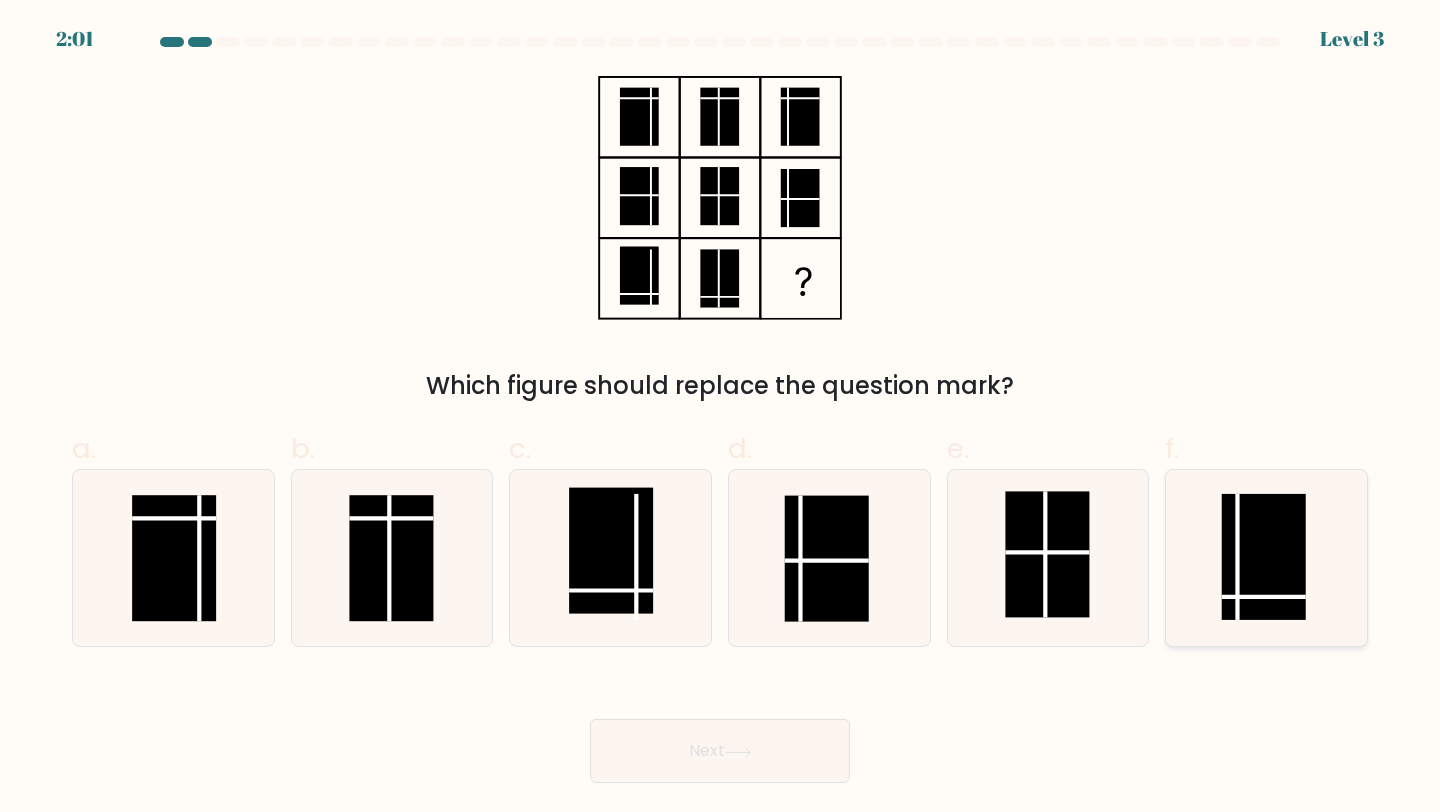 click at bounding box center (1266, 558) 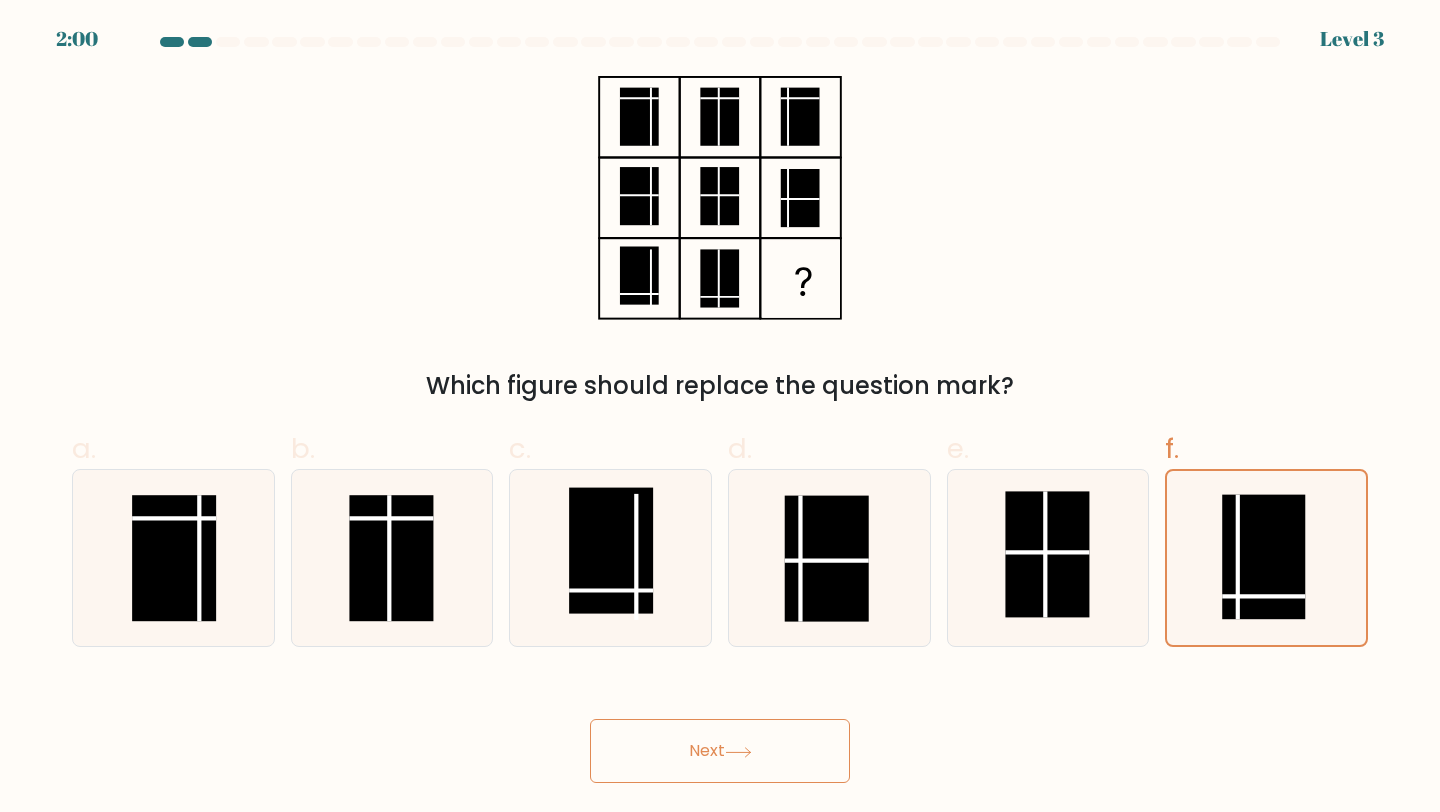 click on "Next" at bounding box center (720, 751) 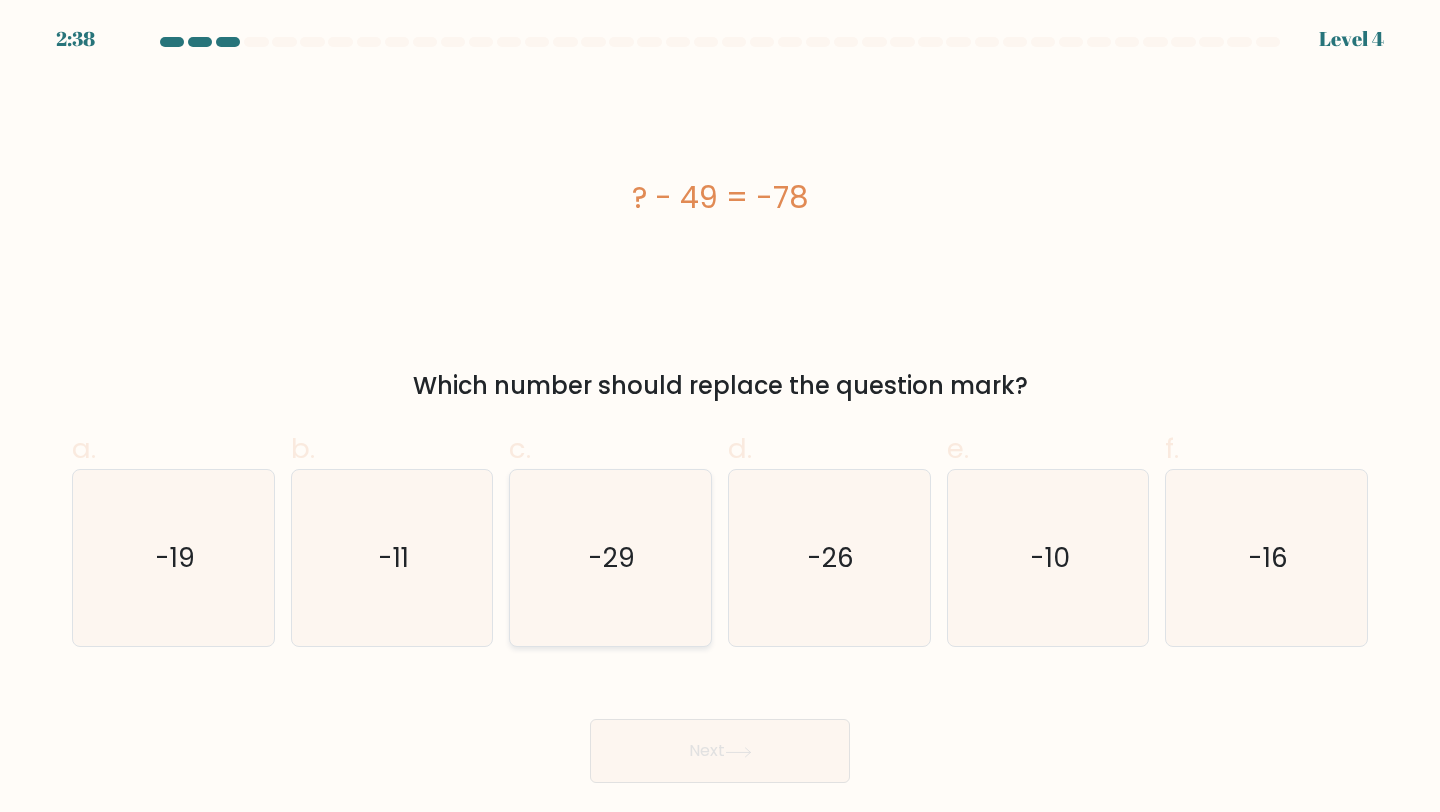 click on "-29" at bounding box center [610, 558] 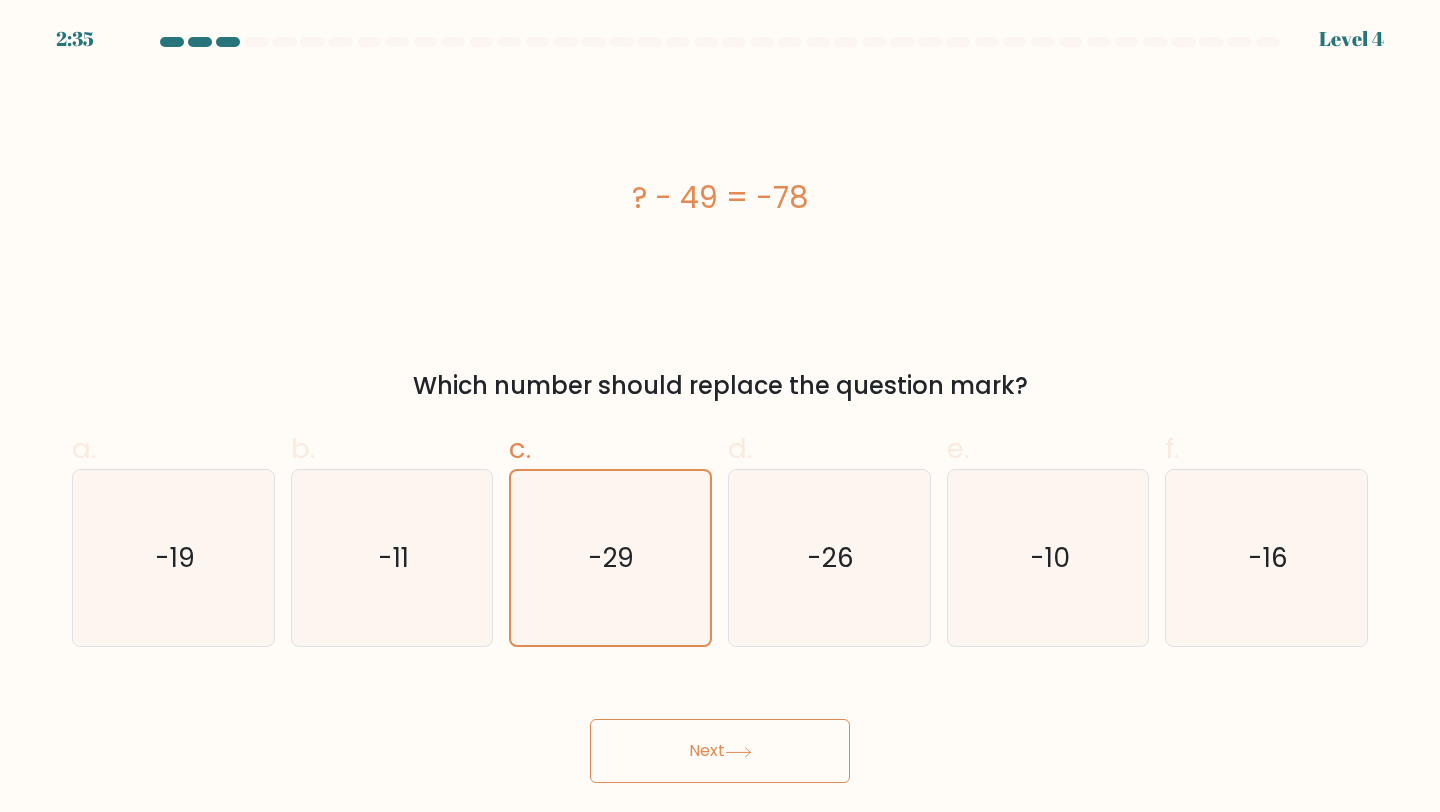 click on "Next" at bounding box center [720, 751] 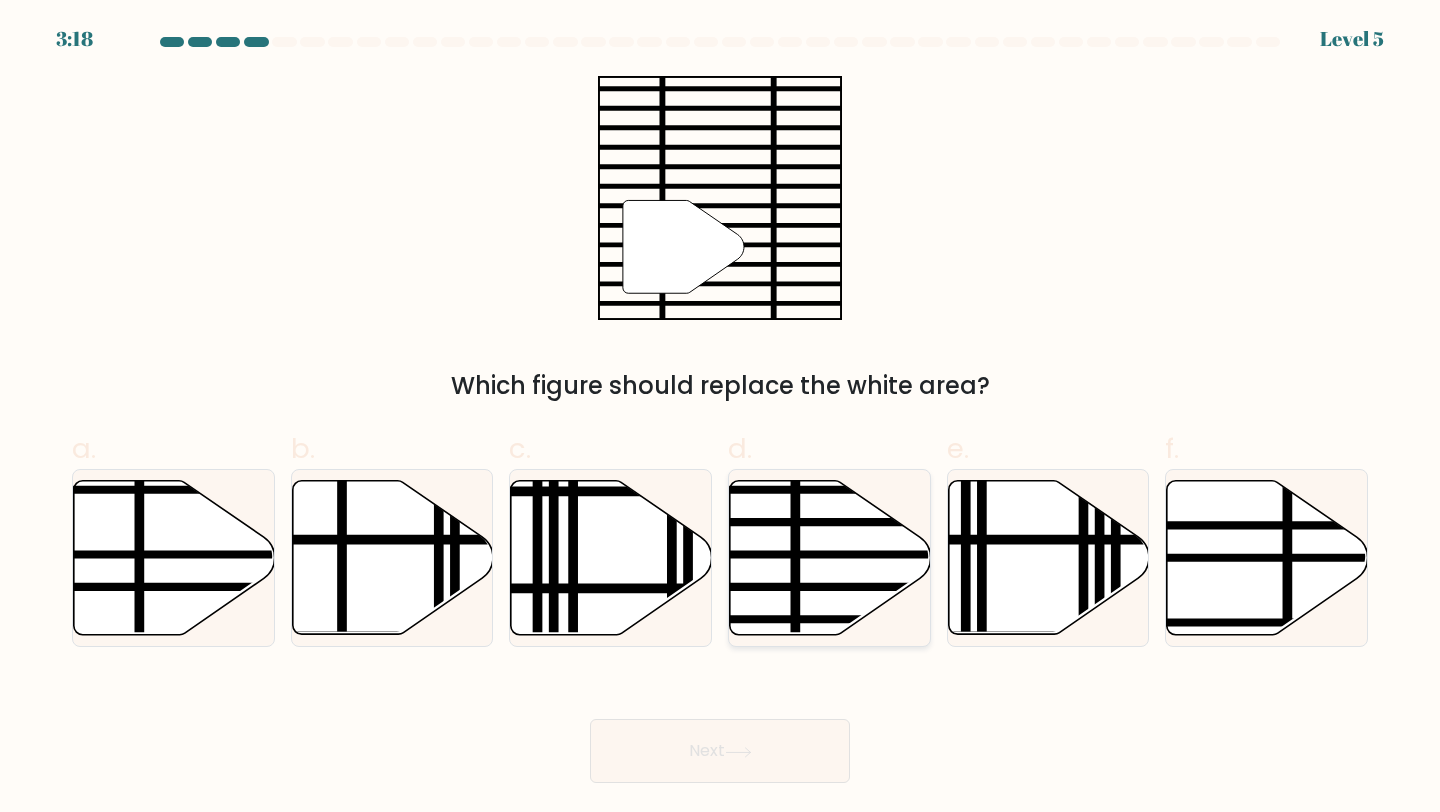 click at bounding box center (830, 558) 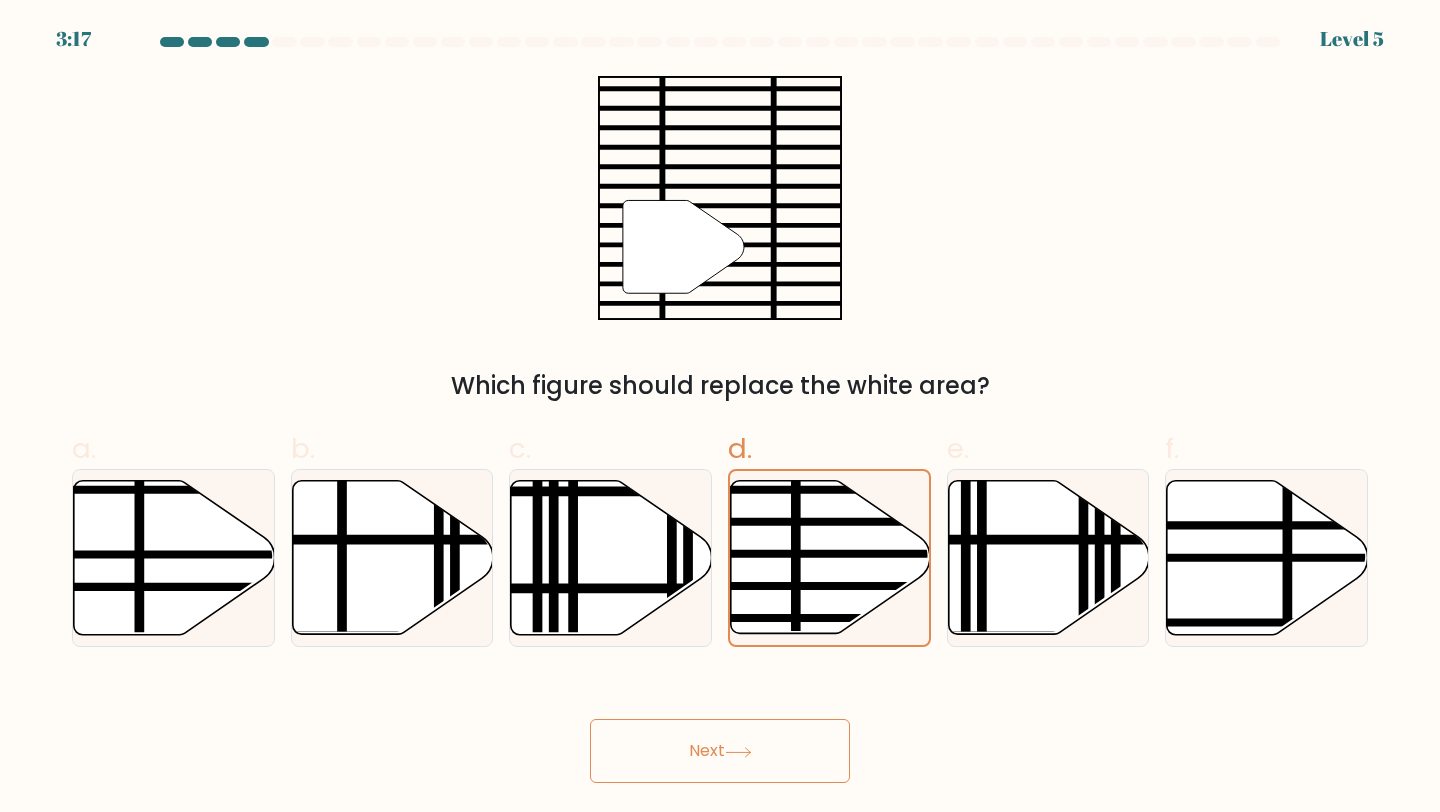 click on "Next" at bounding box center (720, 751) 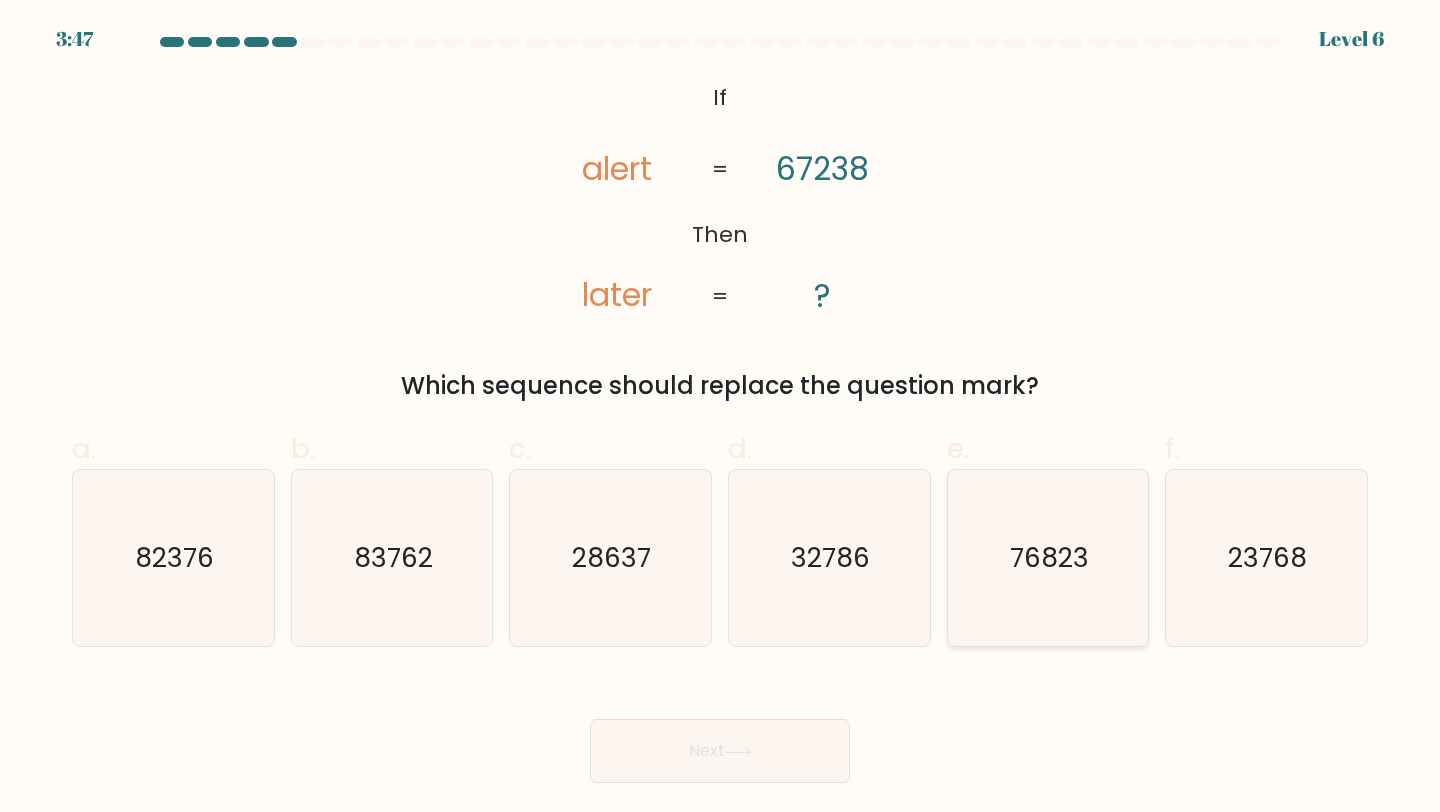 click on "76823" at bounding box center [1048, 558] 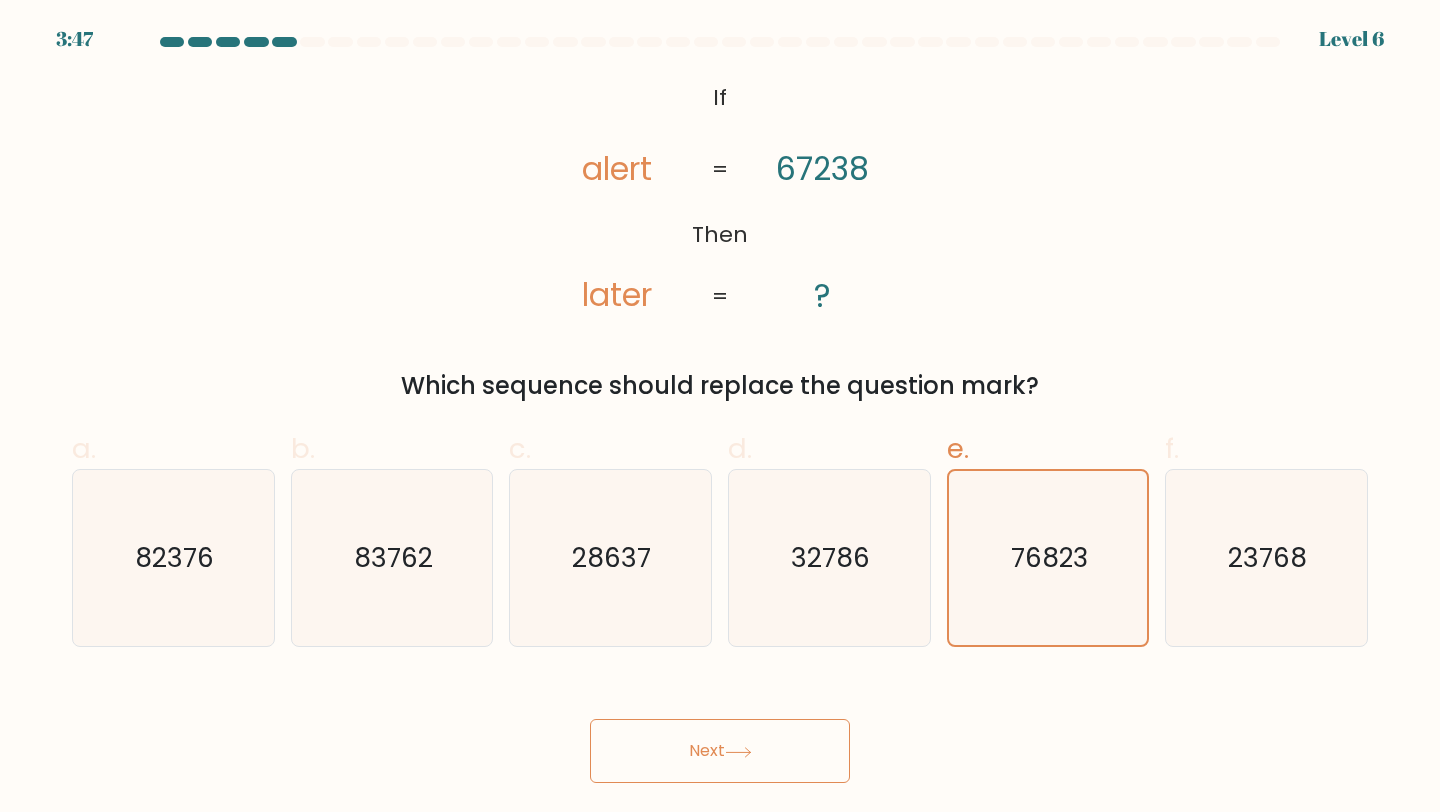 click on "Next" at bounding box center [720, 751] 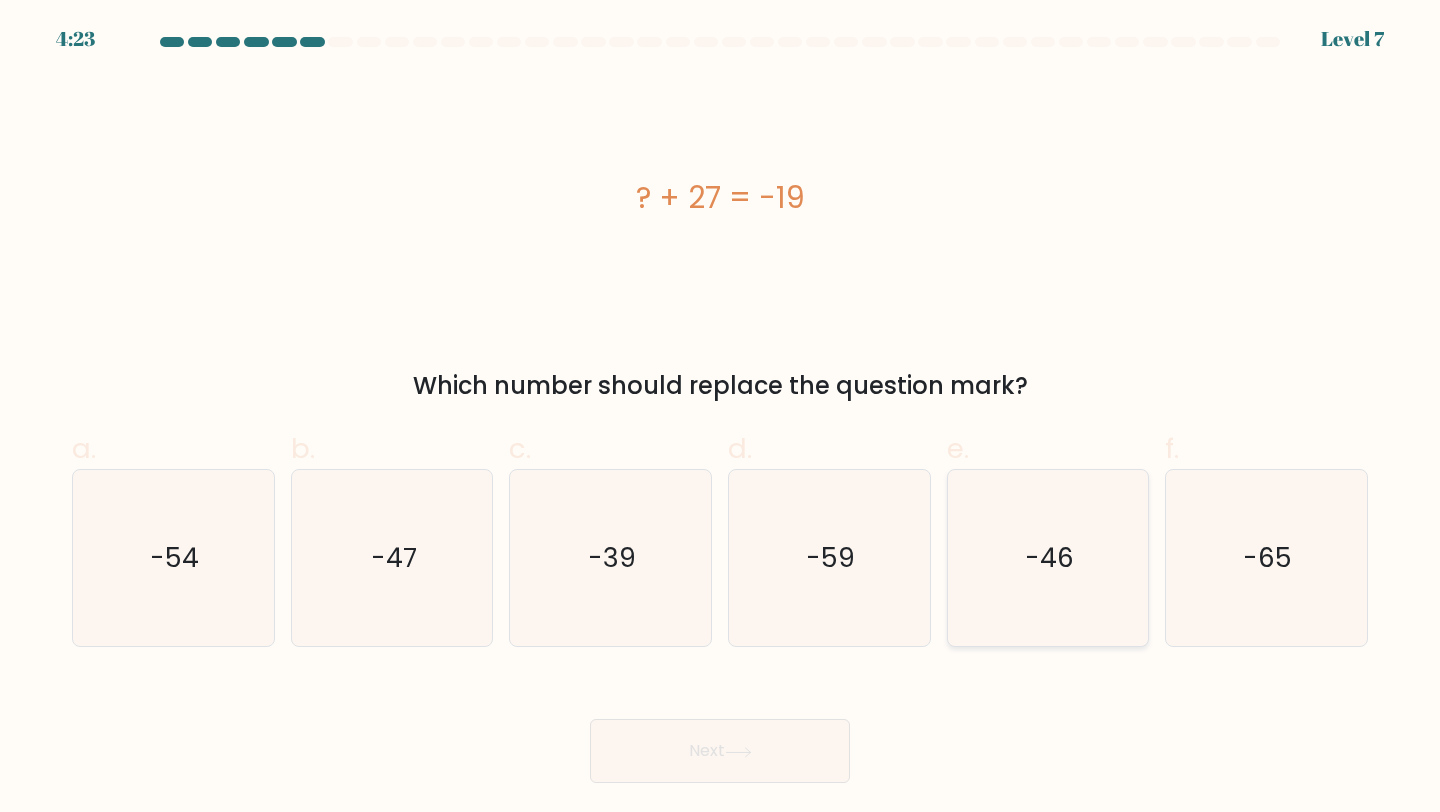 click on "-46" at bounding box center [1048, 558] 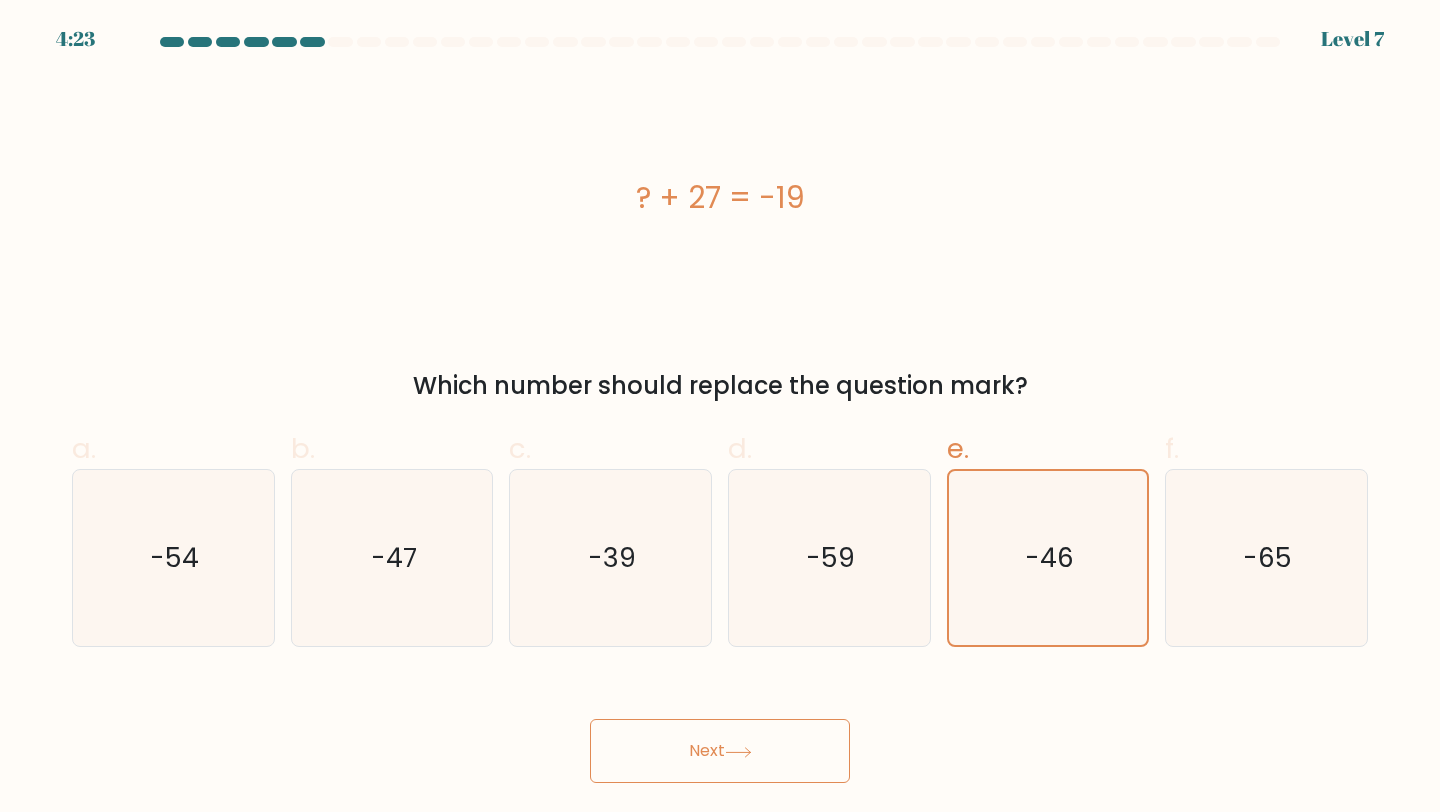 click at bounding box center (738, 752) 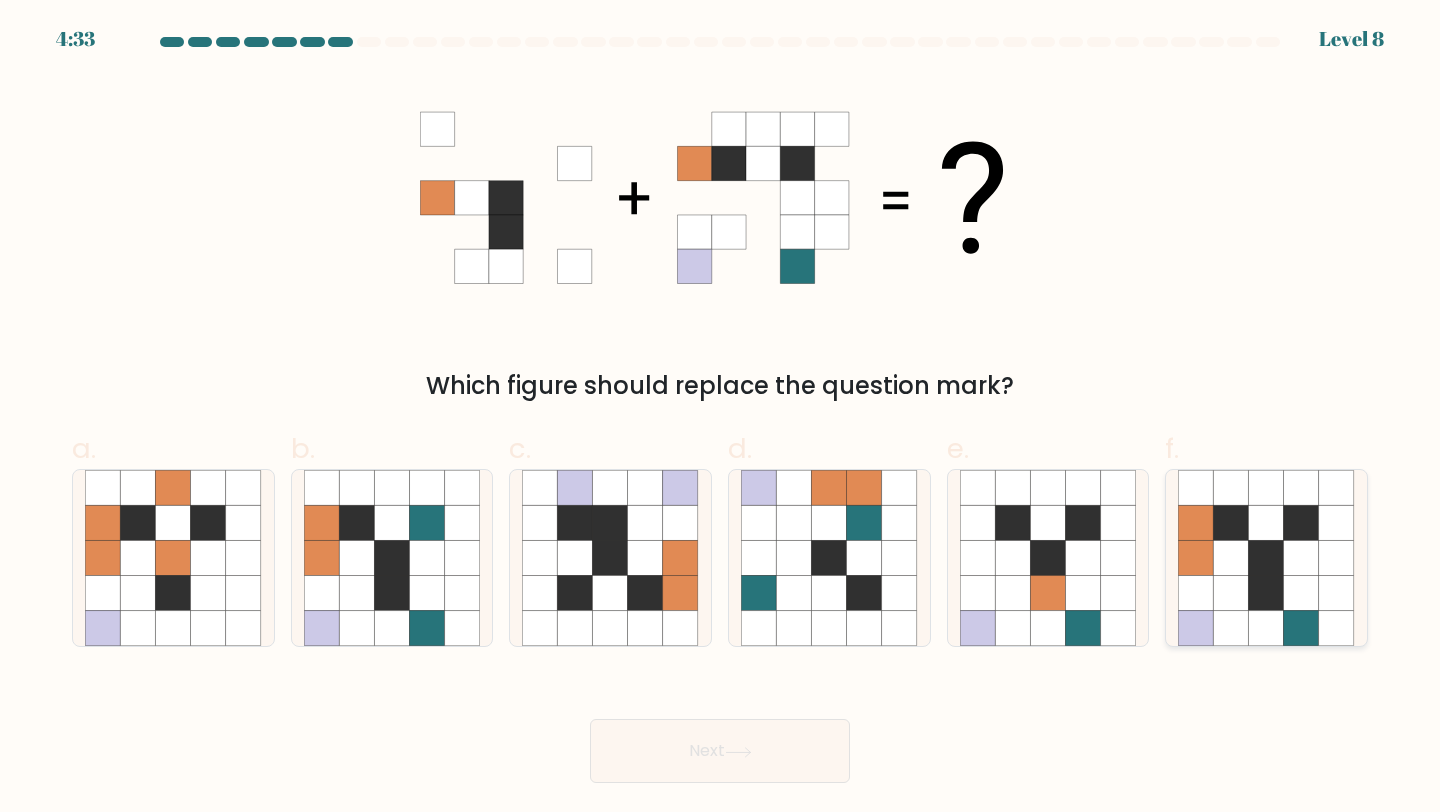 click at bounding box center [1266, 593] 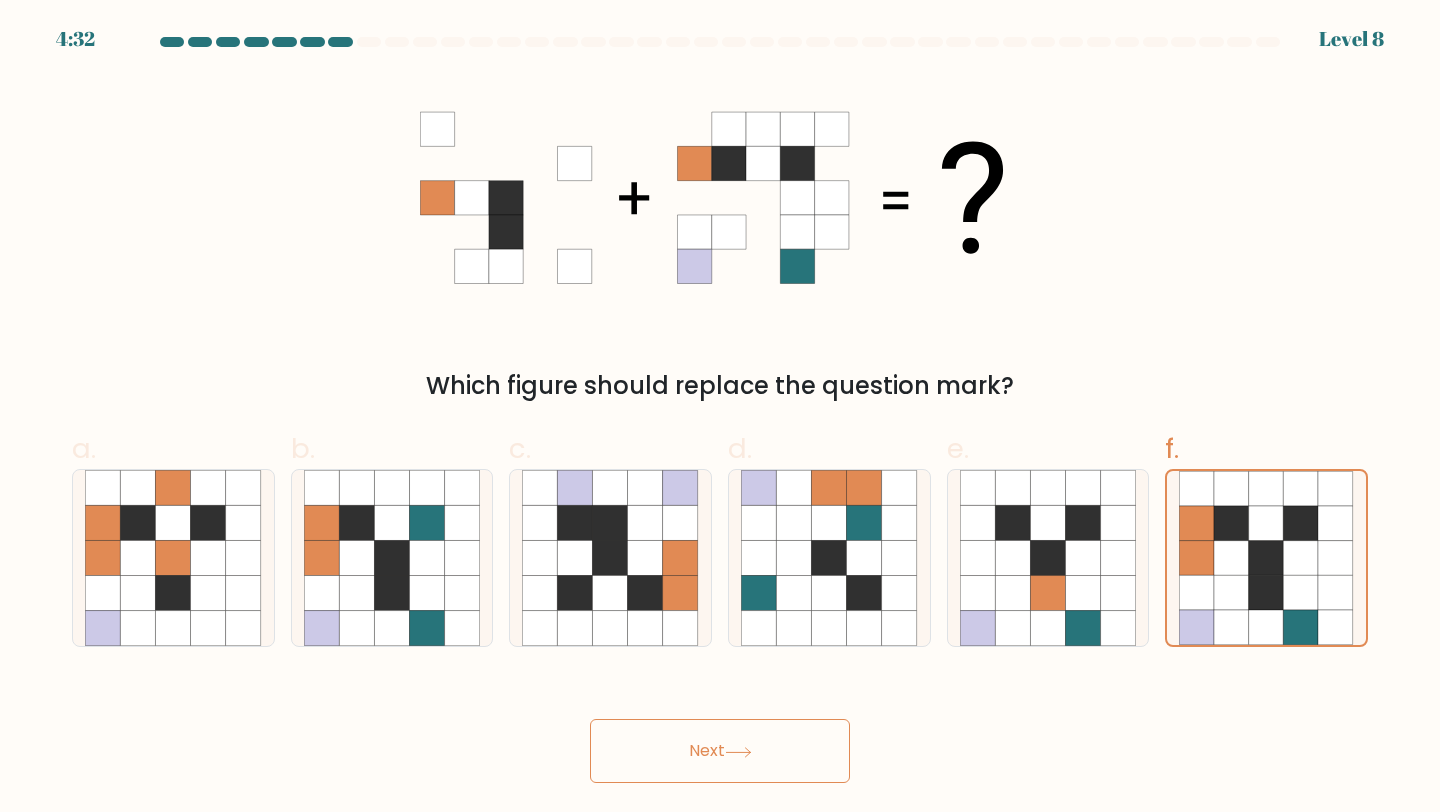 click on "Next" at bounding box center [720, 751] 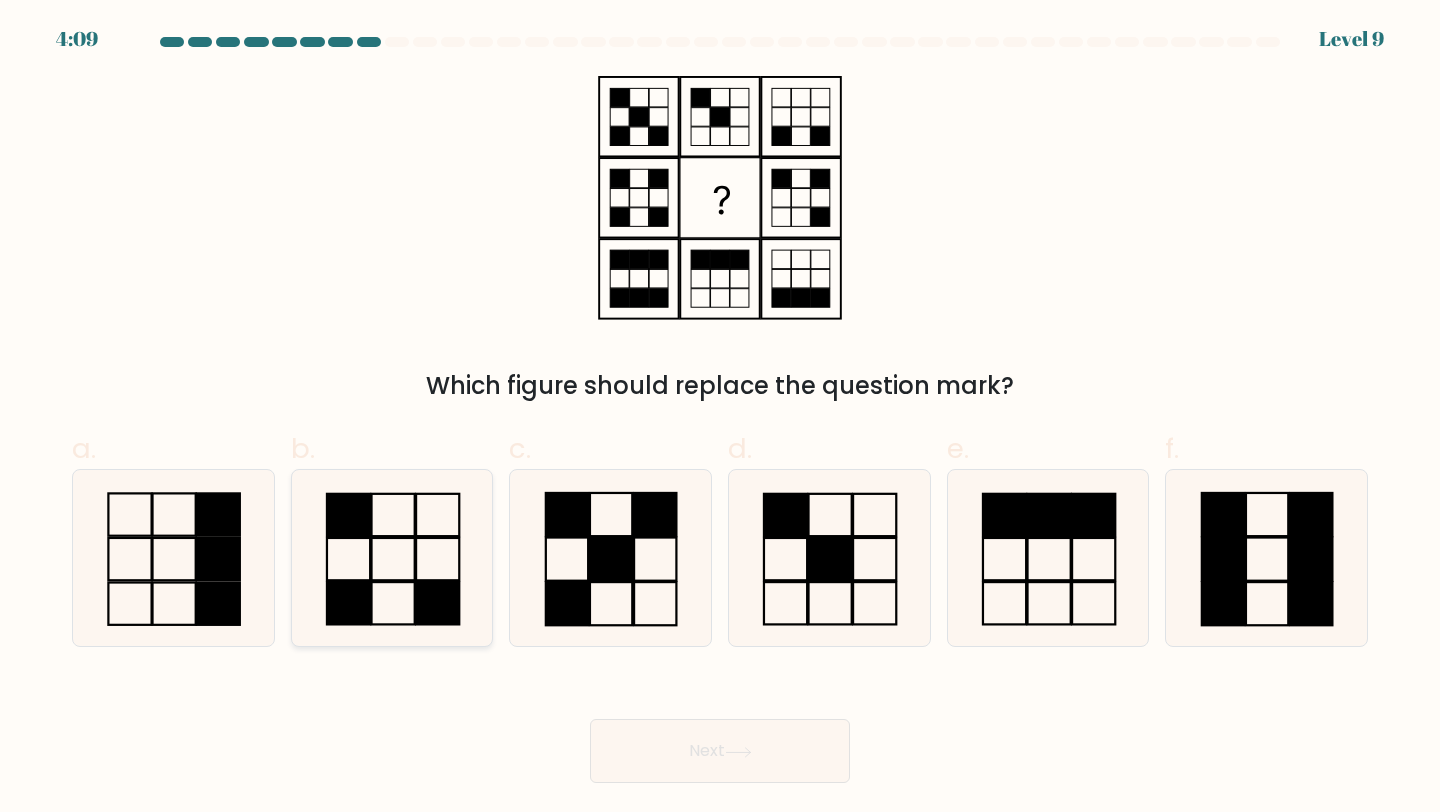 click at bounding box center (392, 558) 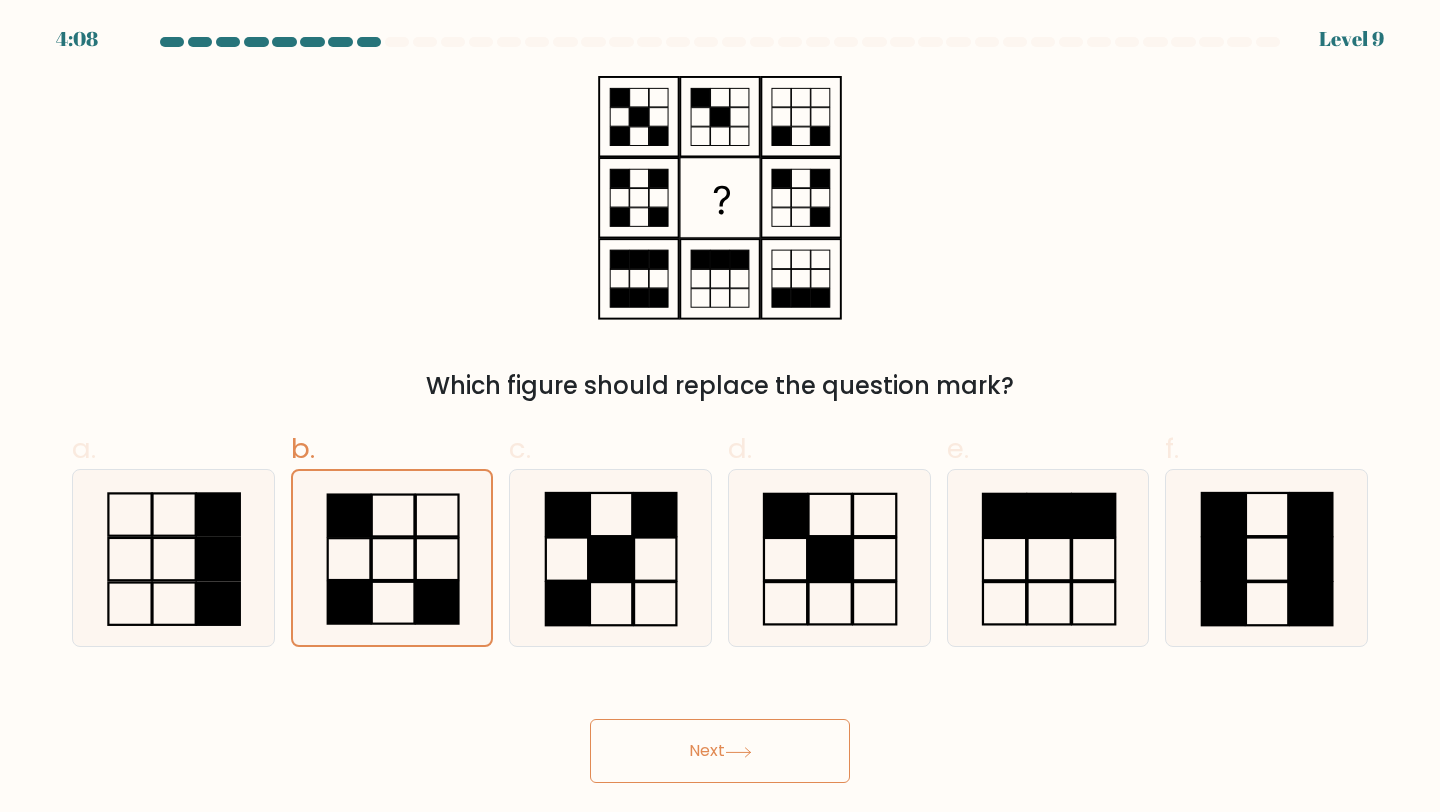 click on "Next" at bounding box center (720, 751) 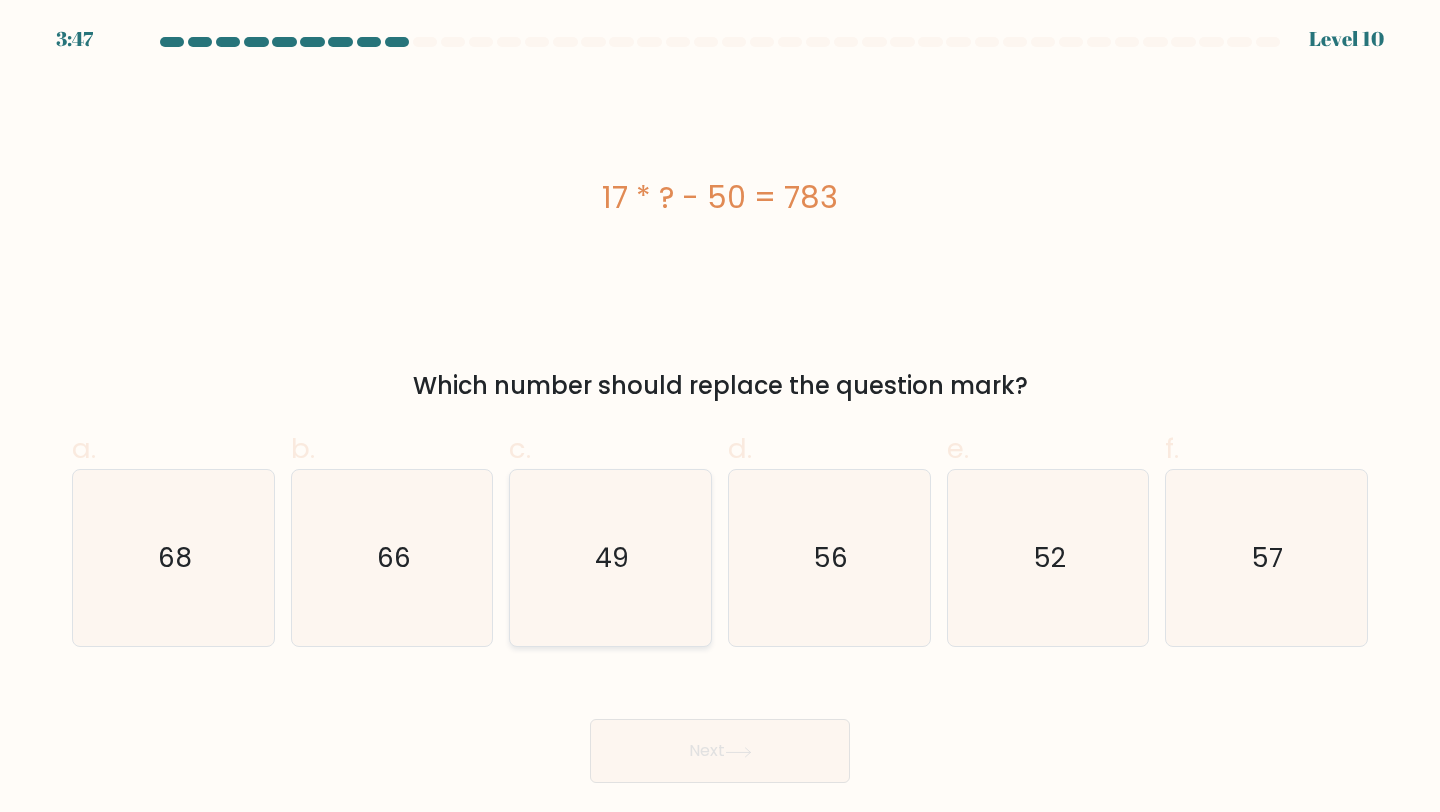 click on "49" at bounding box center [610, 558] 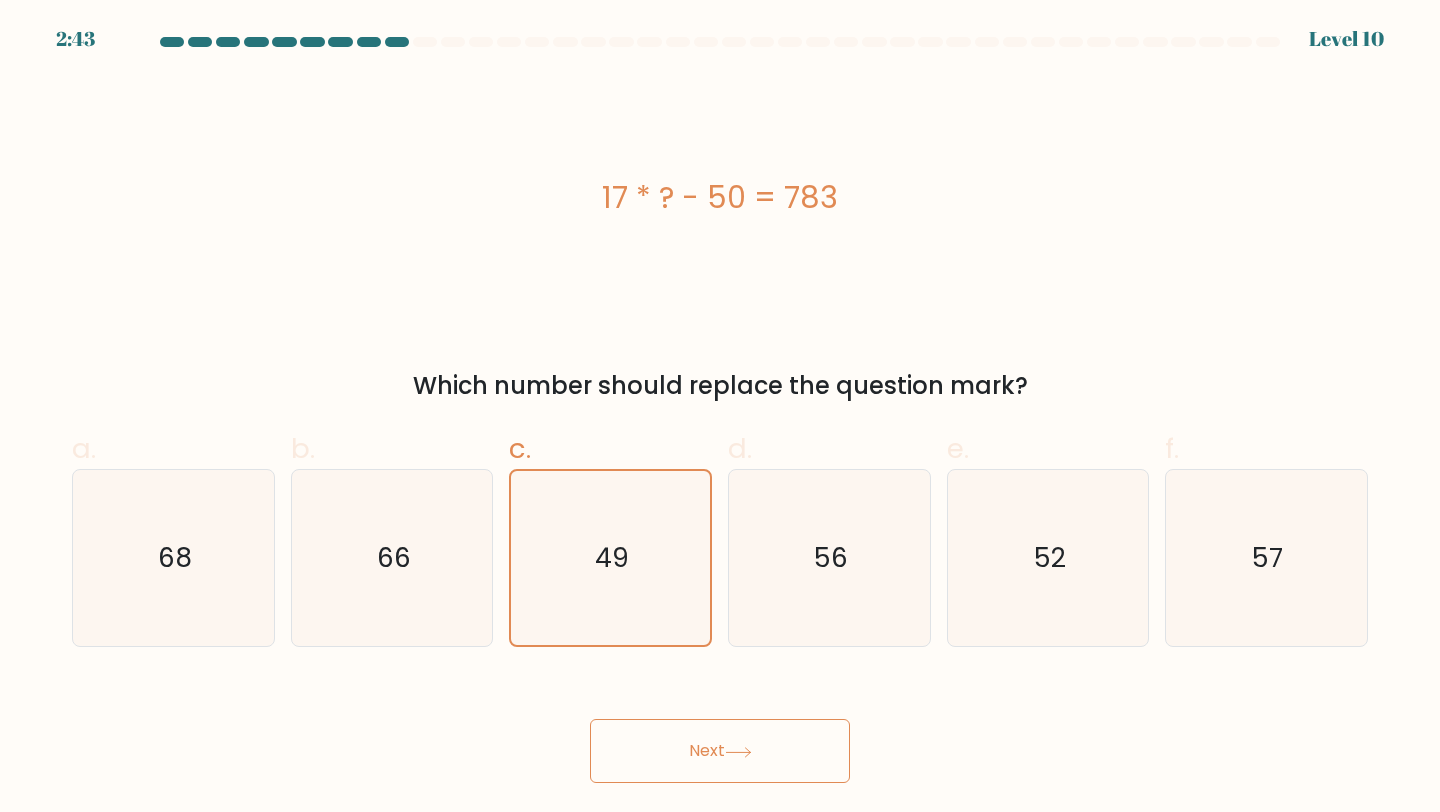 click on "Next" at bounding box center (720, 751) 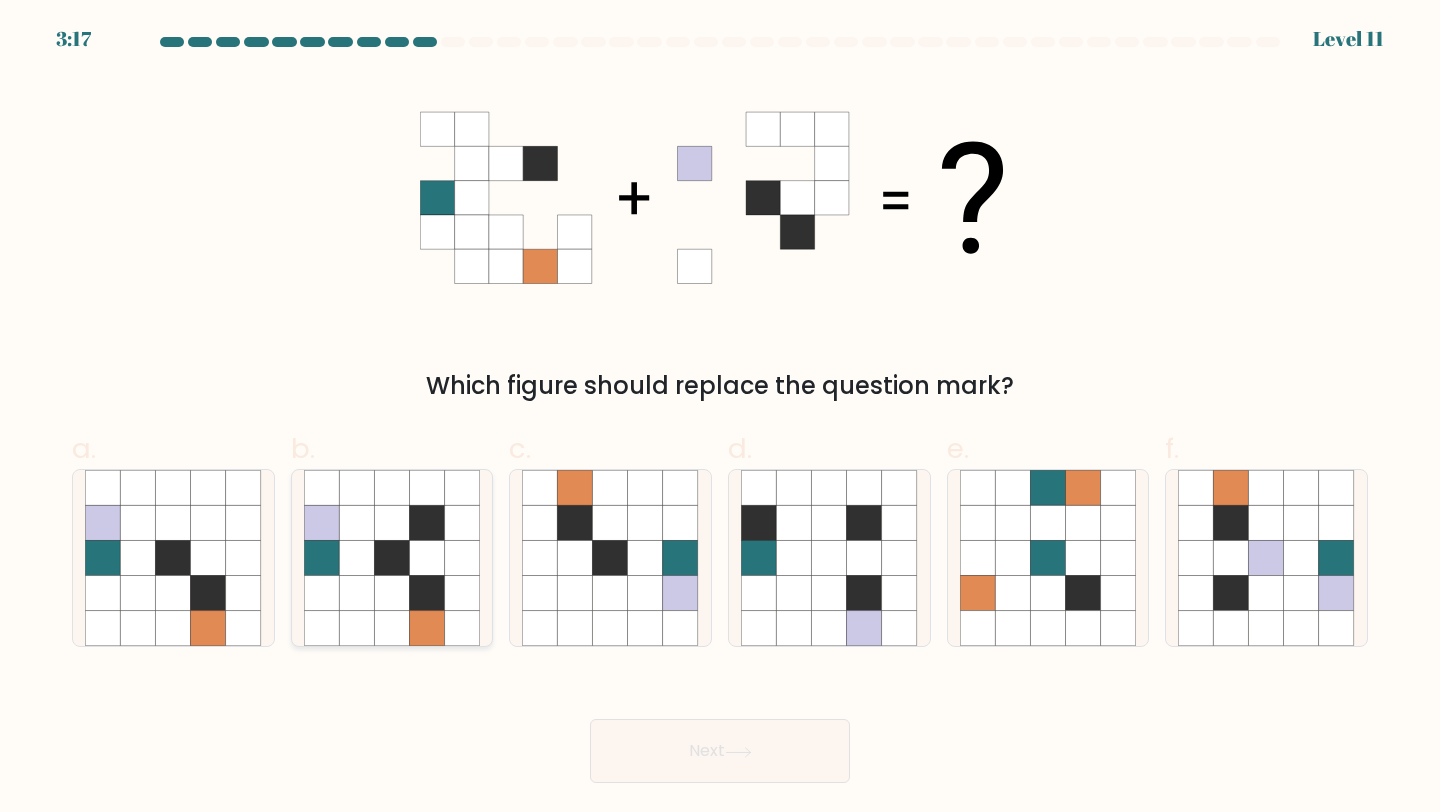 click at bounding box center [356, 593] 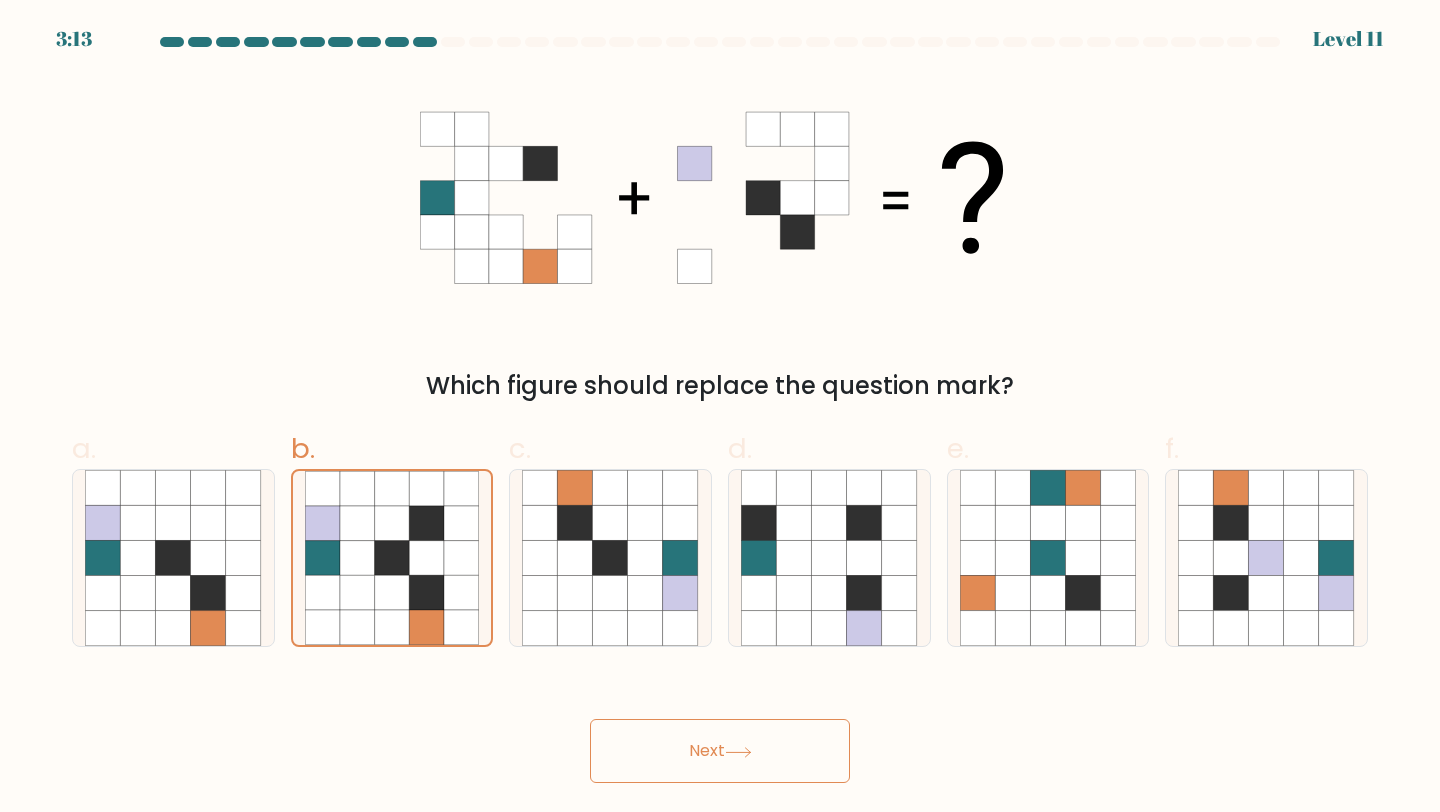 click on "Next" at bounding box center (720, 751) 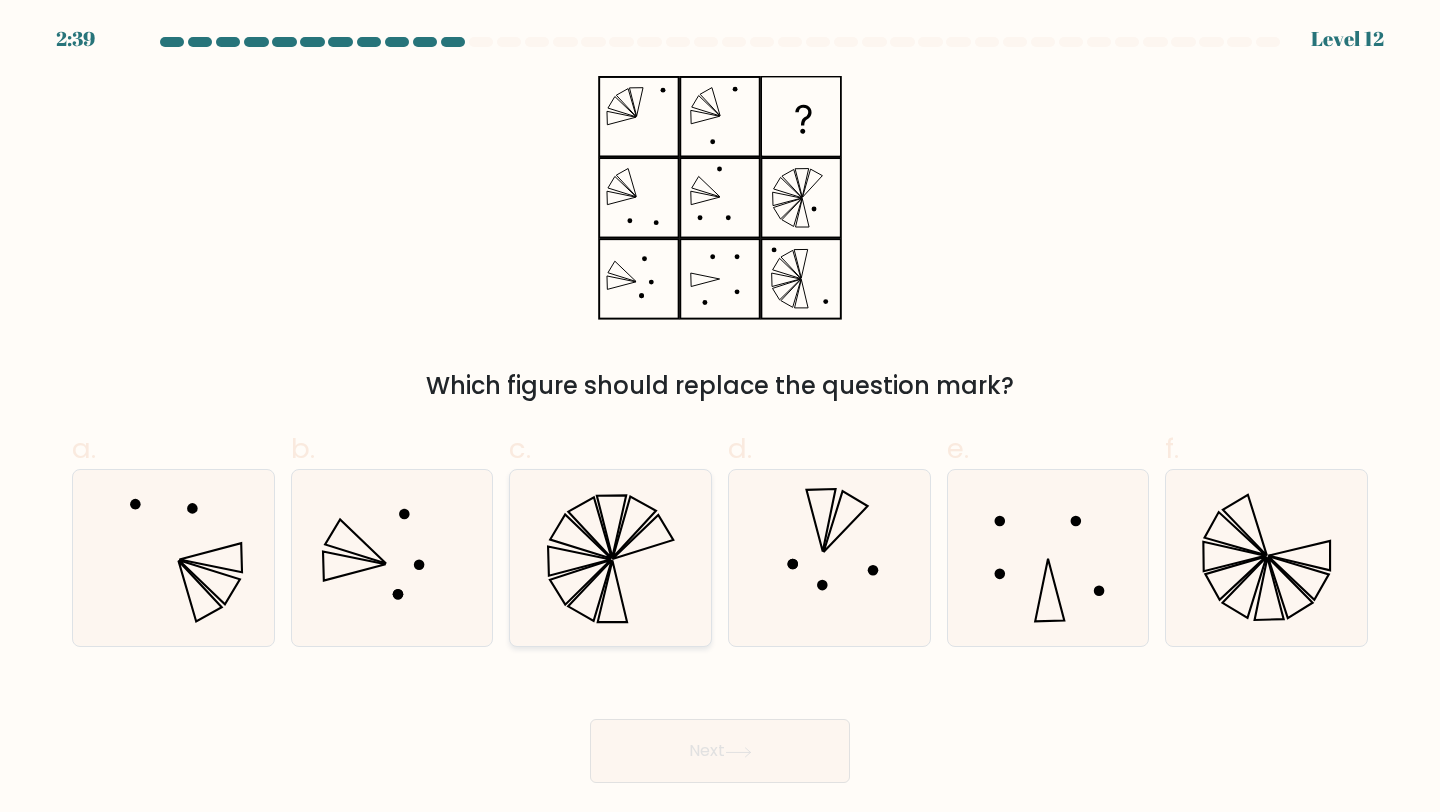 click at bounding box center (610, 558) 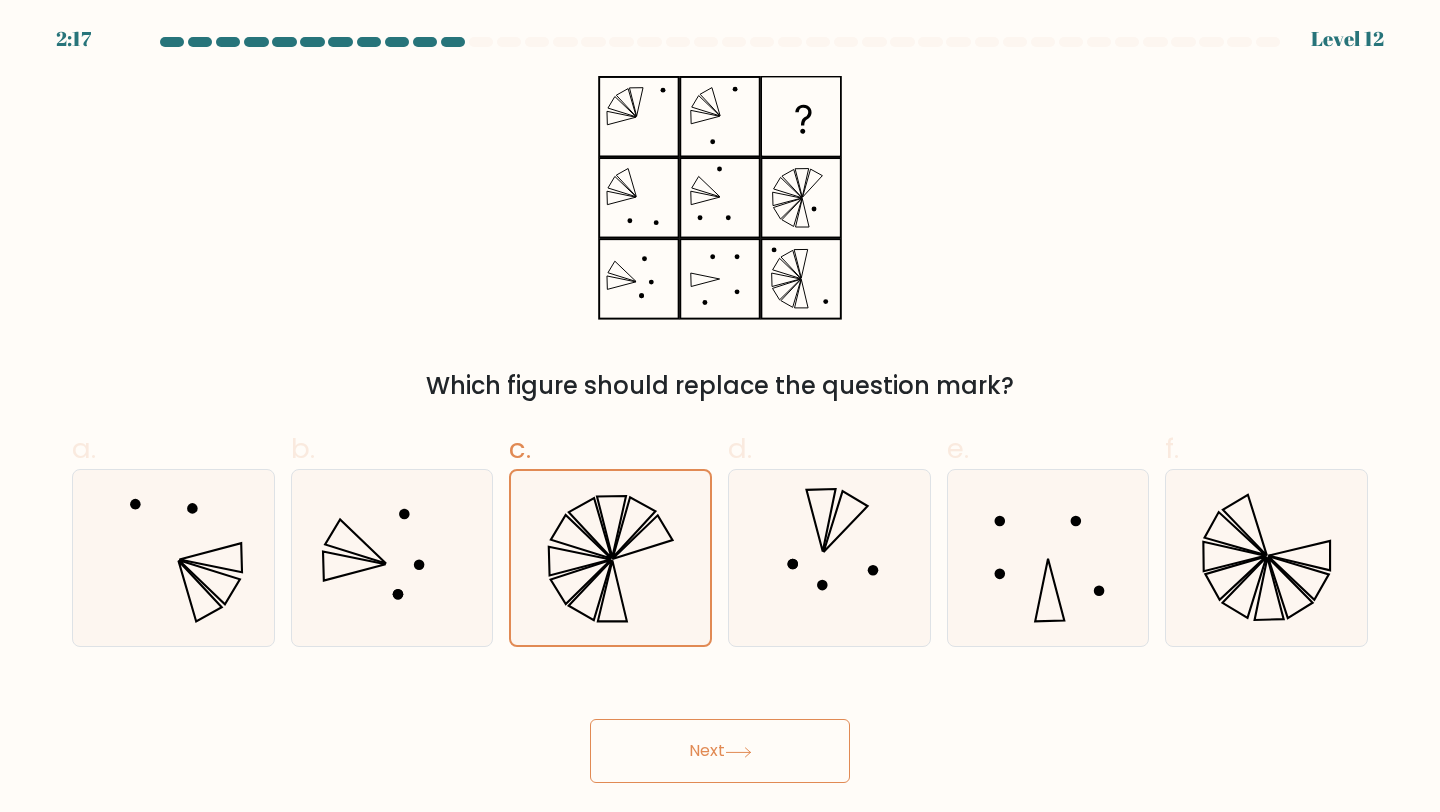 click on "Next" at bounding box center [720, 751] 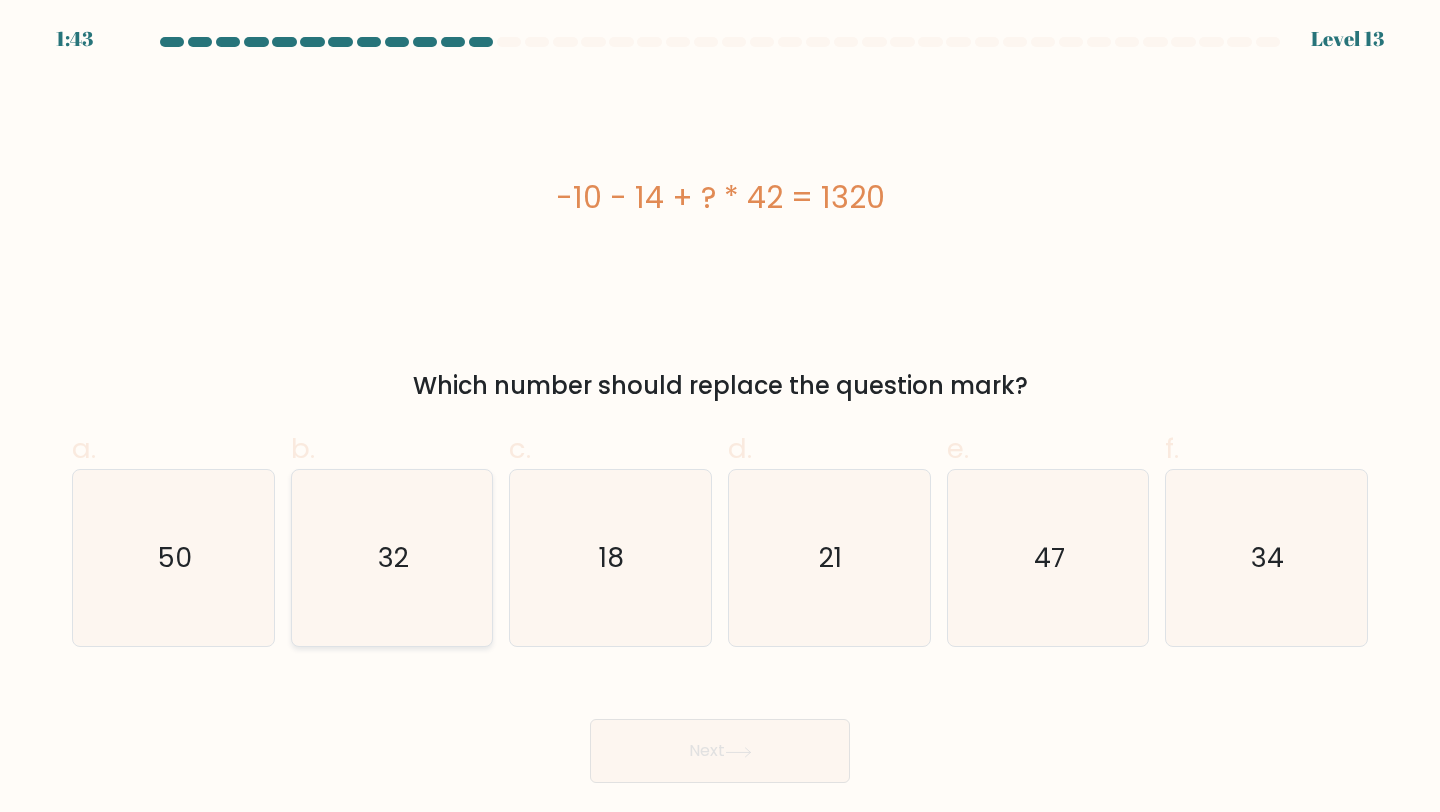 click on "32" at bounding box center (392, 558) 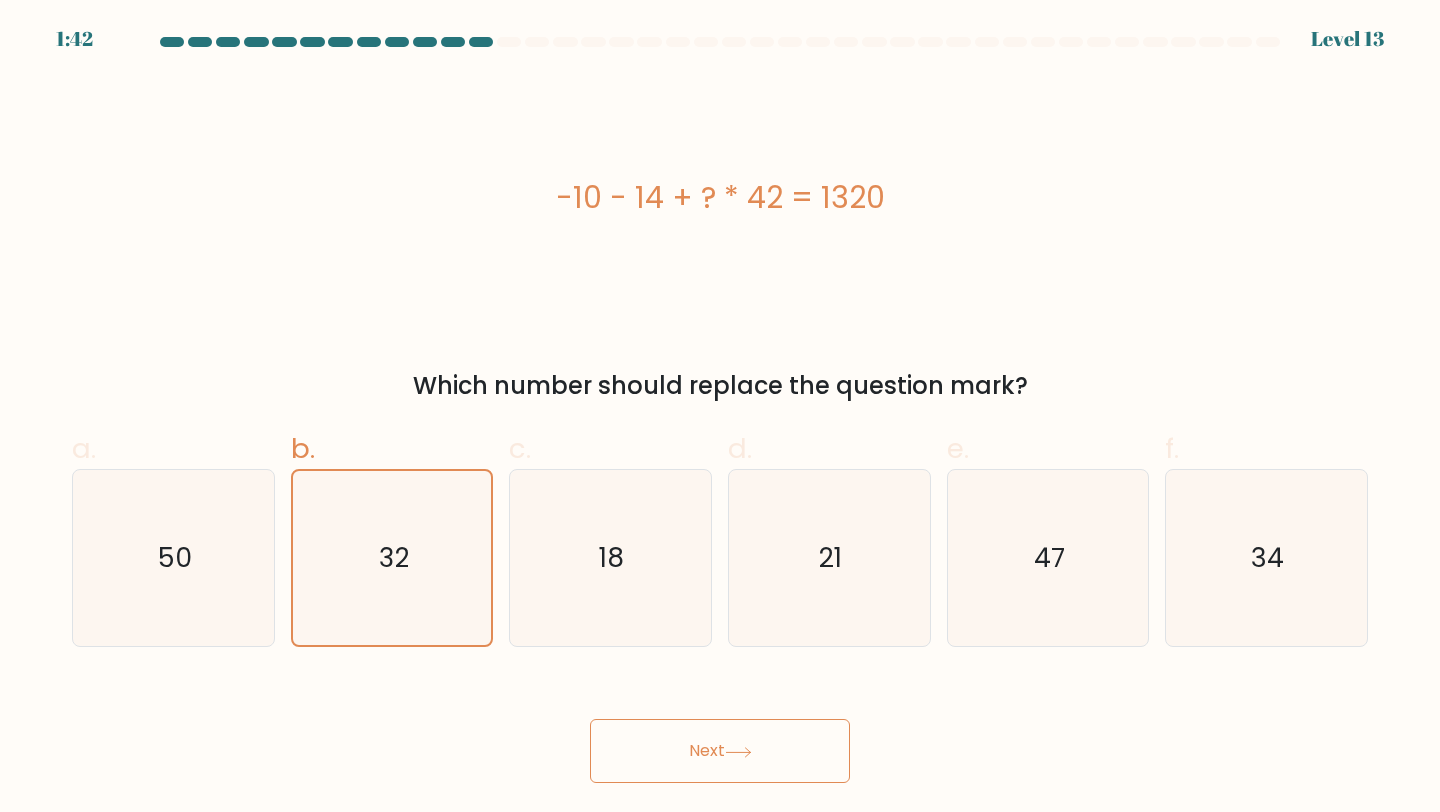 click on "Next" at bounding box center [720, 751] 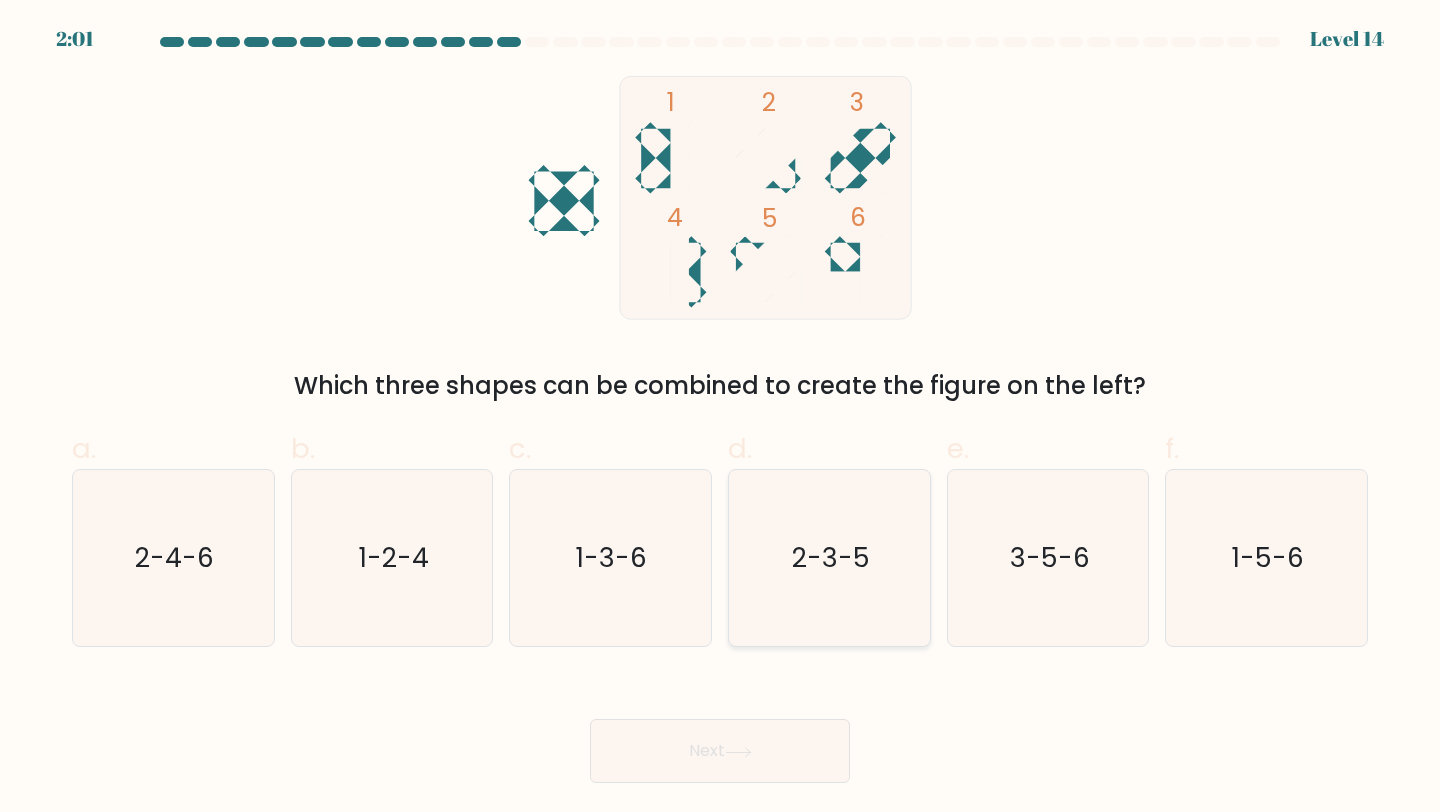 click on "2-3-5" at bounding box center (829, 558) 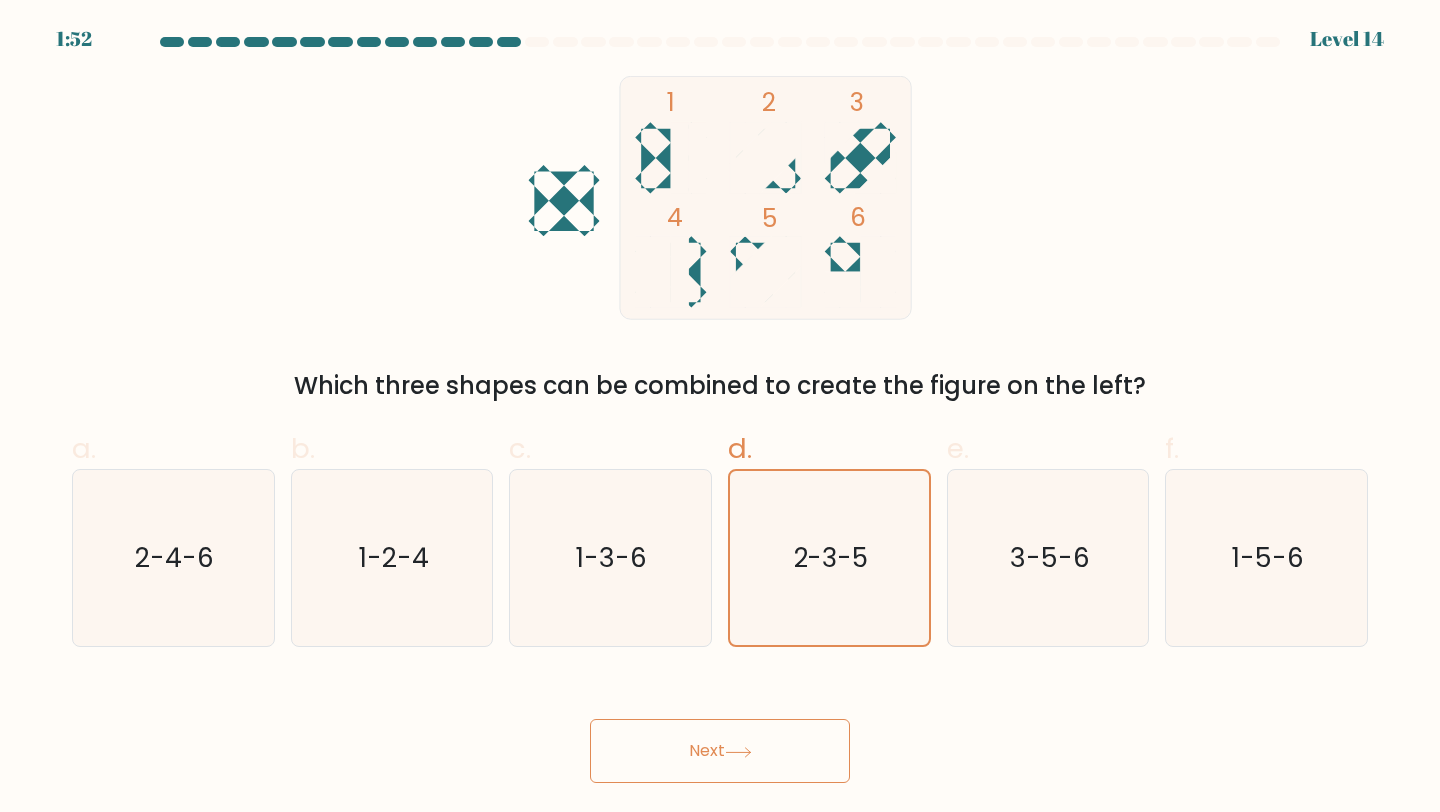 click on "Next" at bounding box center (720, 751) 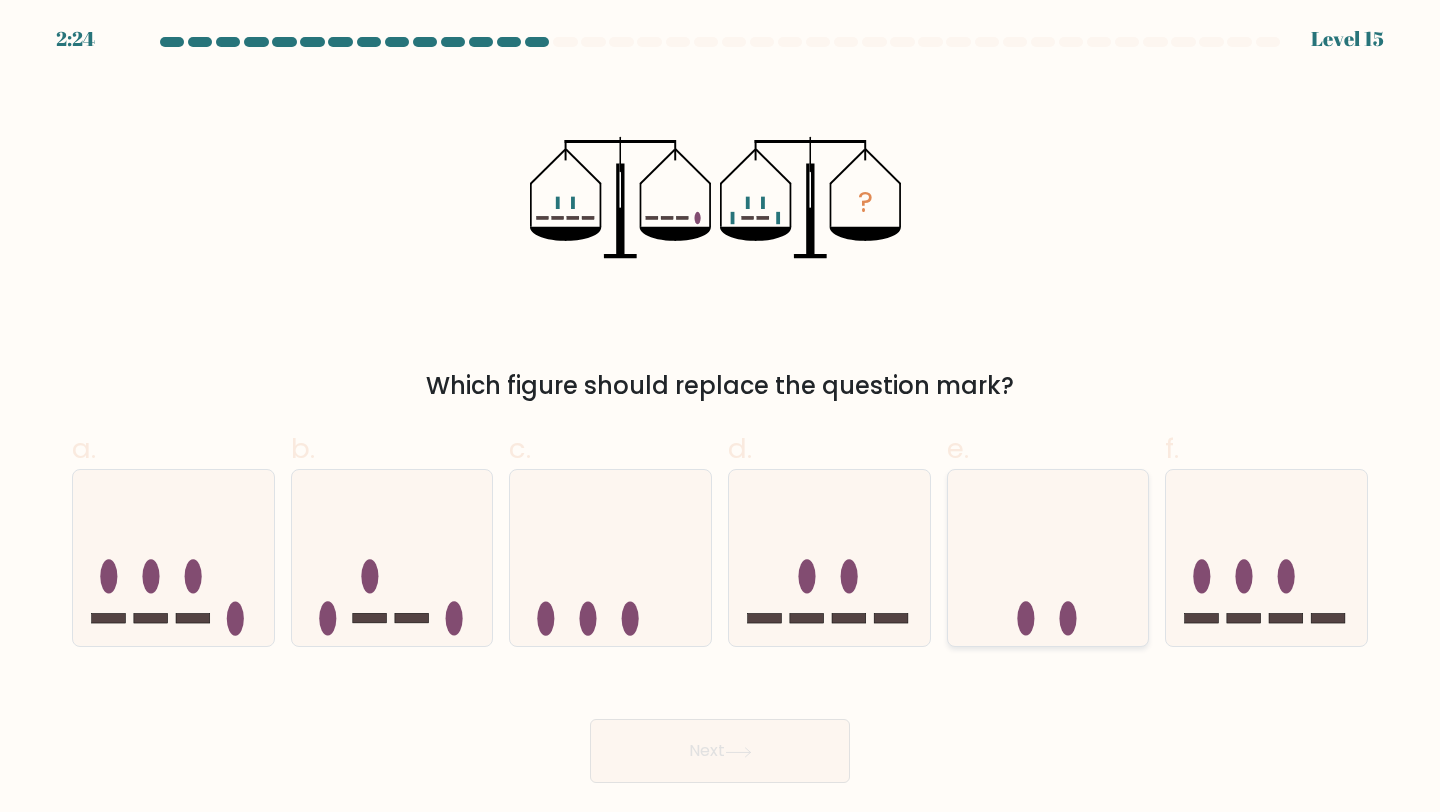 click at bounding box center (1048, 558) 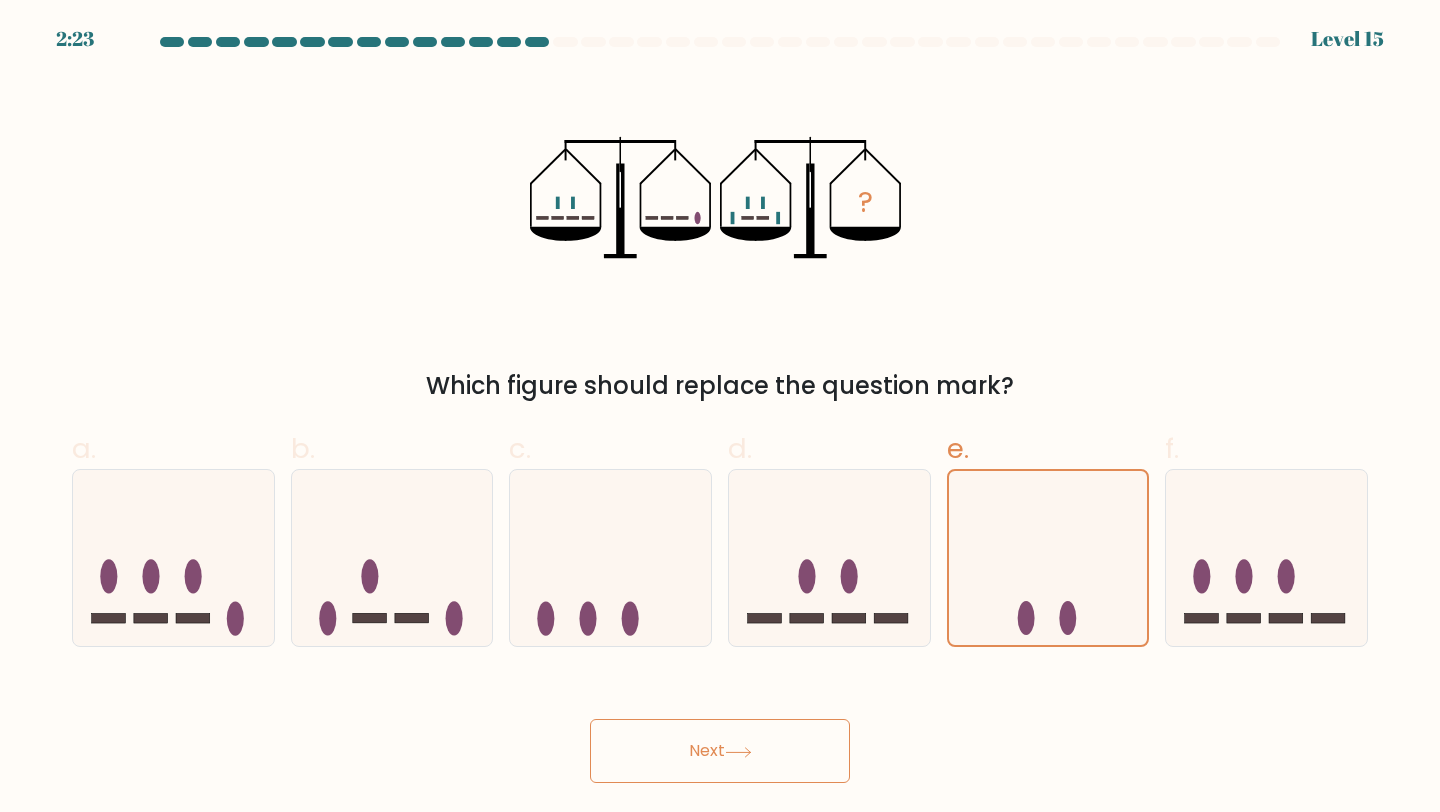 click at bounding box center (738, 752) 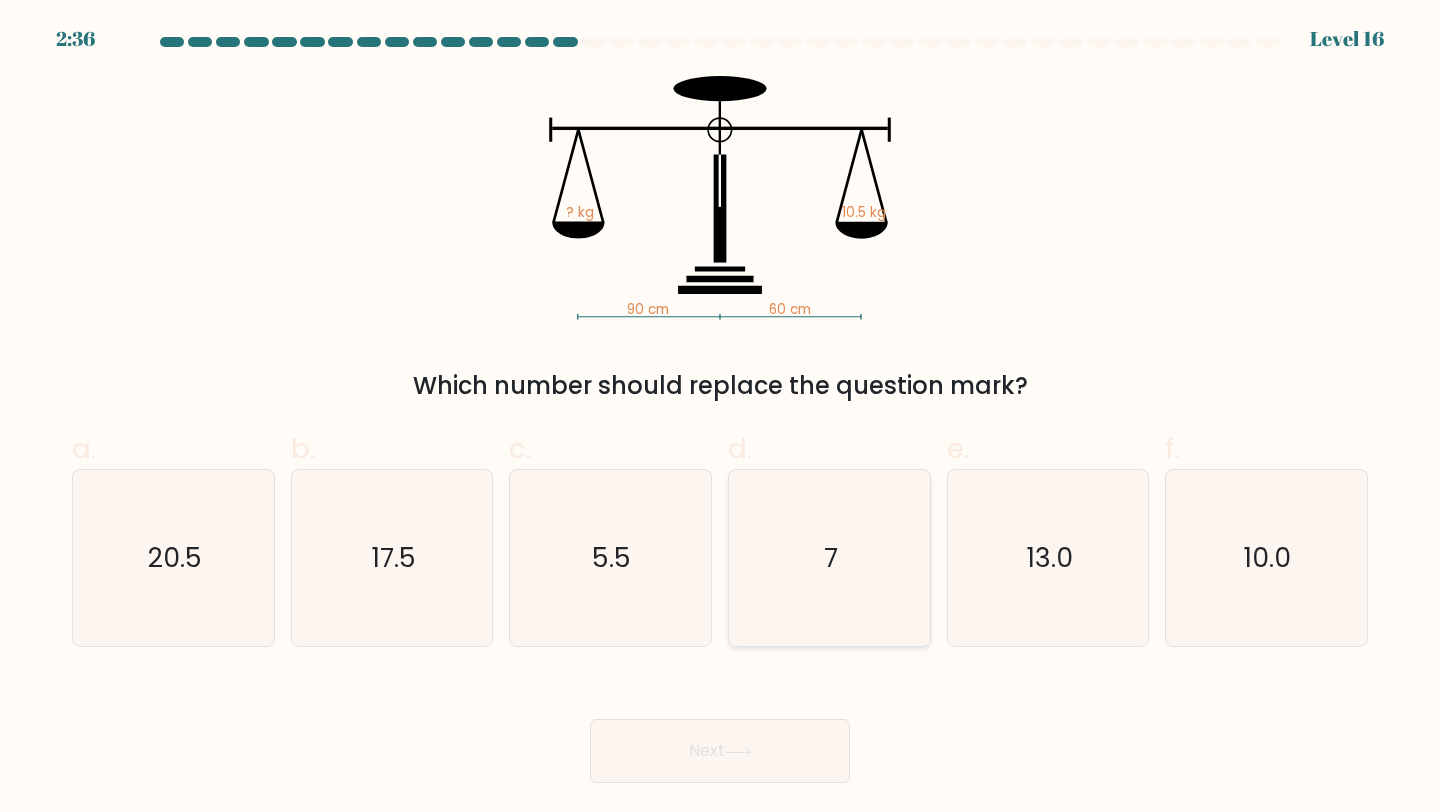 click on "7" at bounding box center (829, 558) 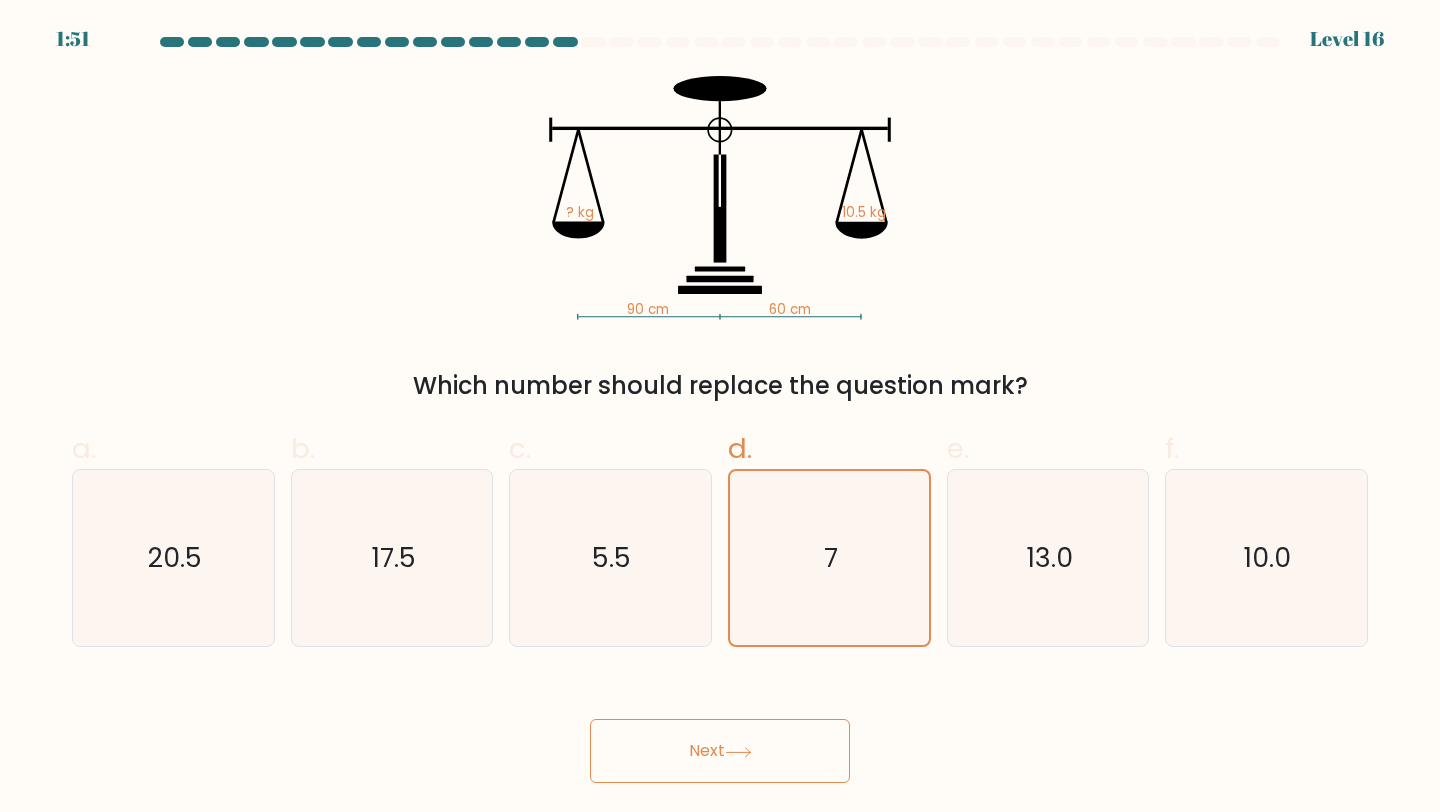 click on "Next" at bounding box center (720, 751) 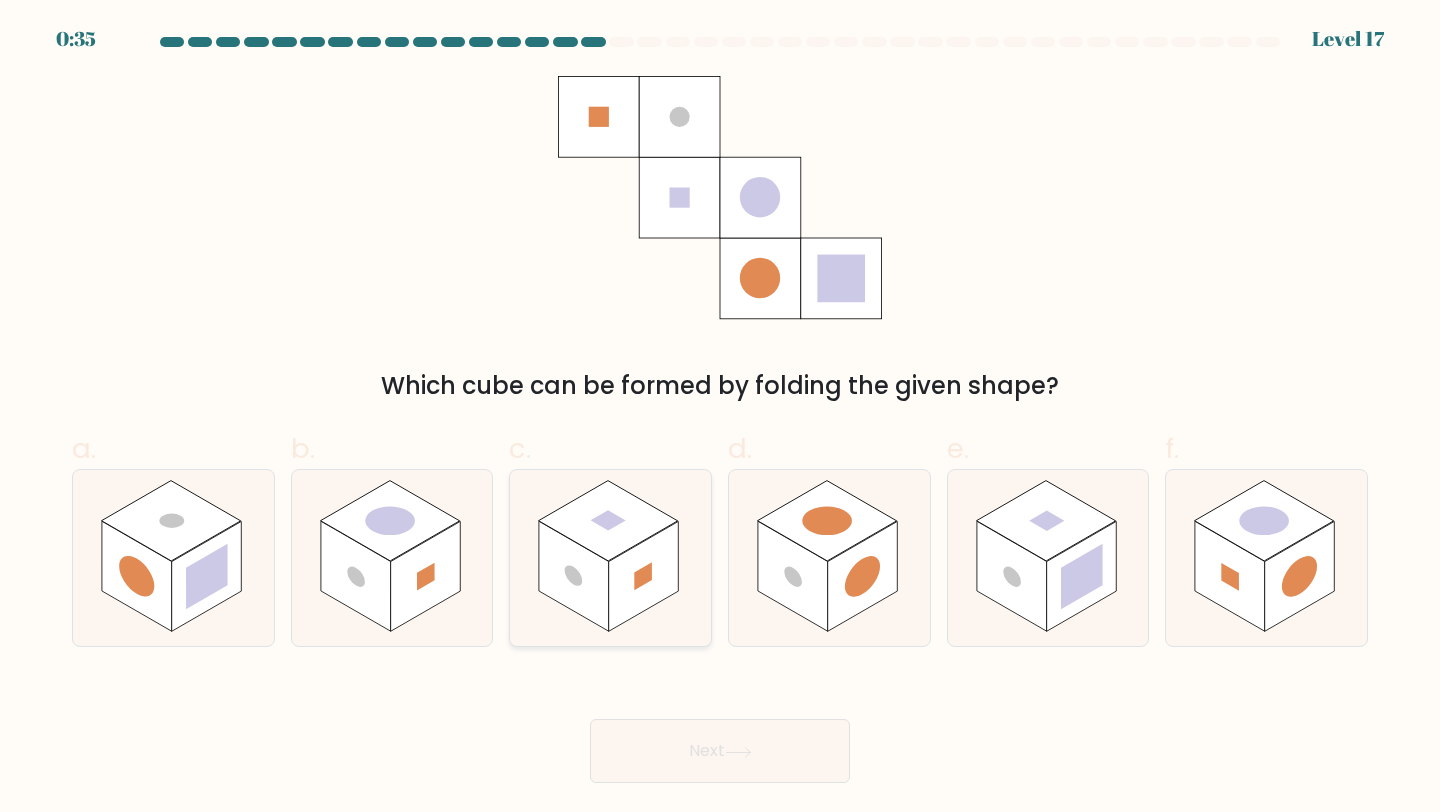 click at bounding box center (609, 521) 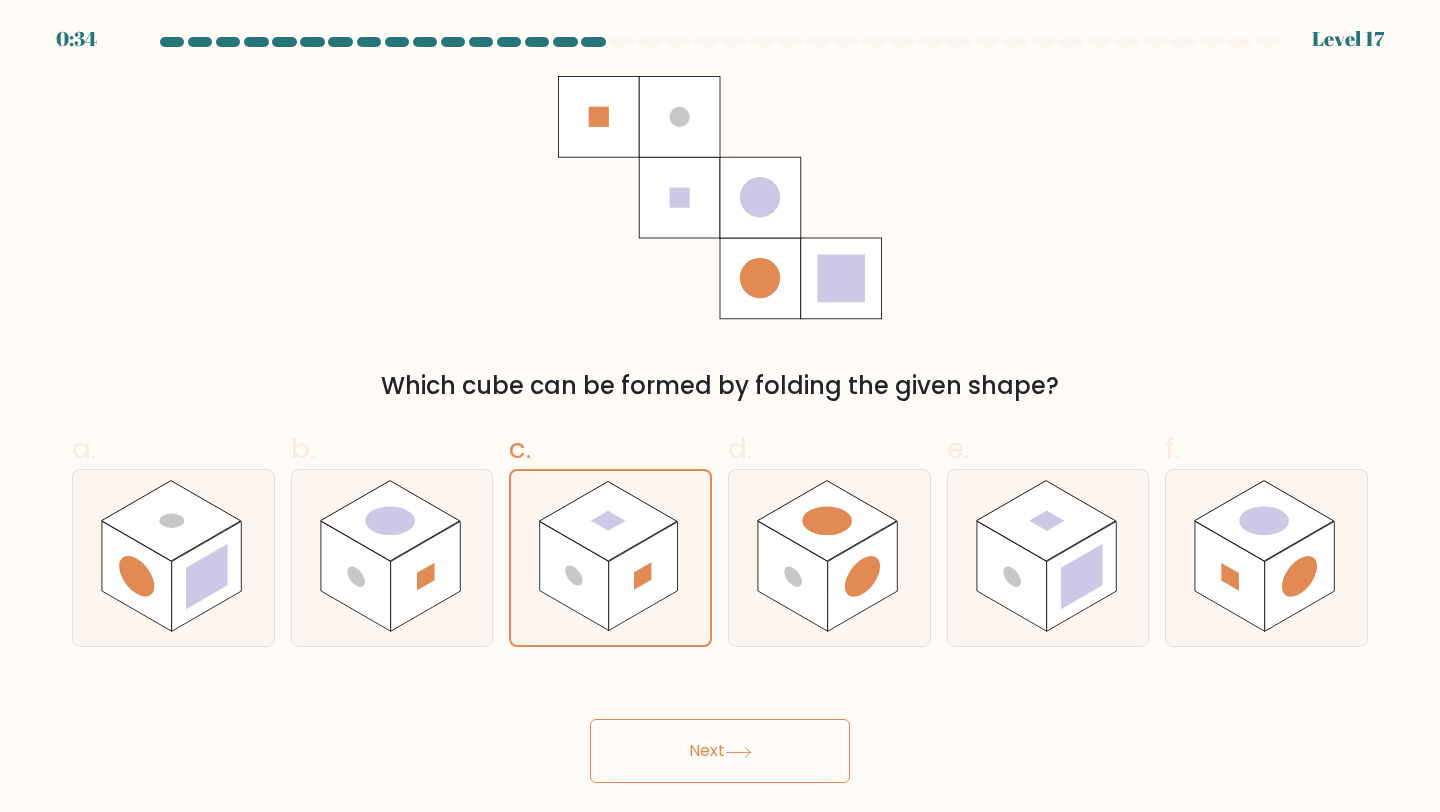 click on "Next" at bounding box center [720, 751] 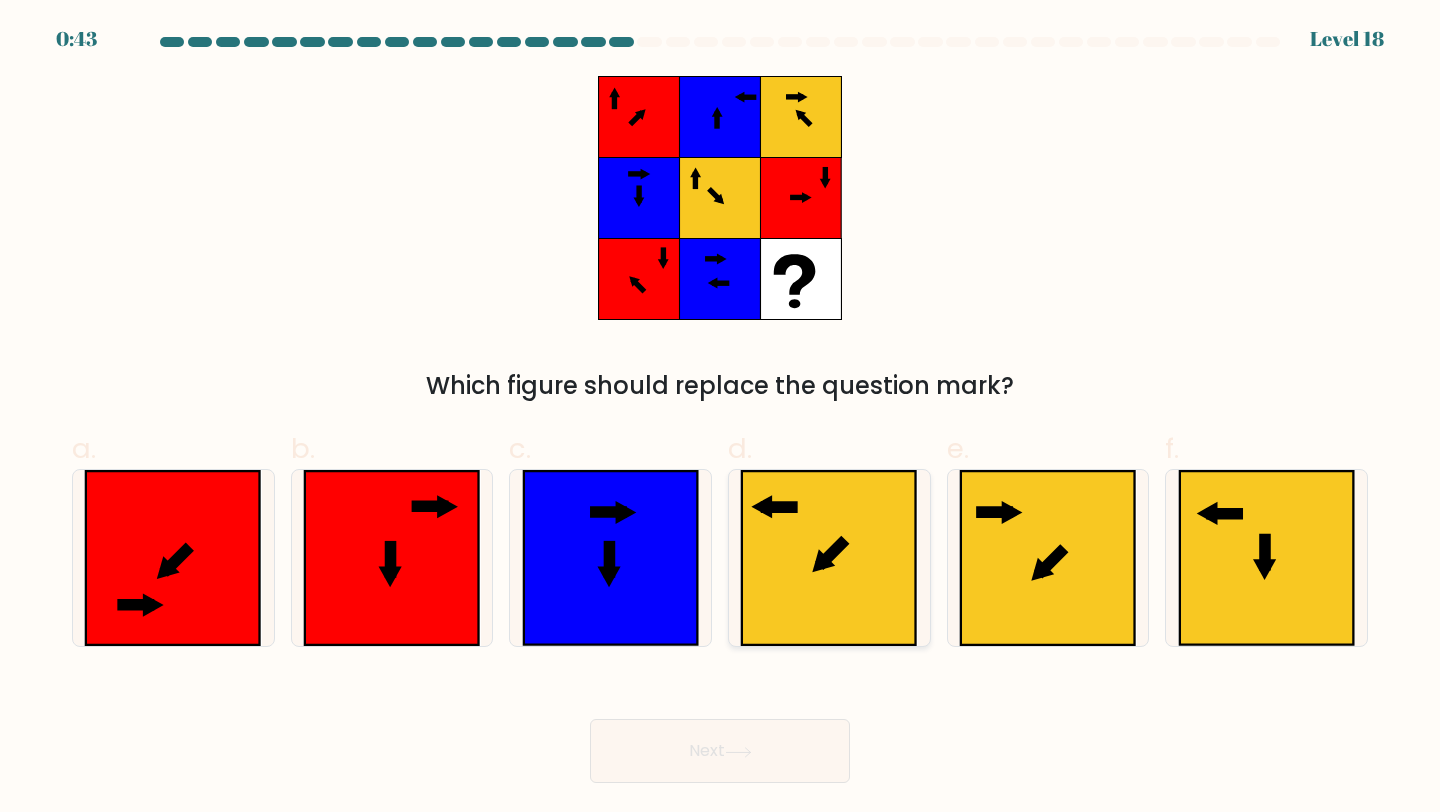 click at bounding box center (829, 558) 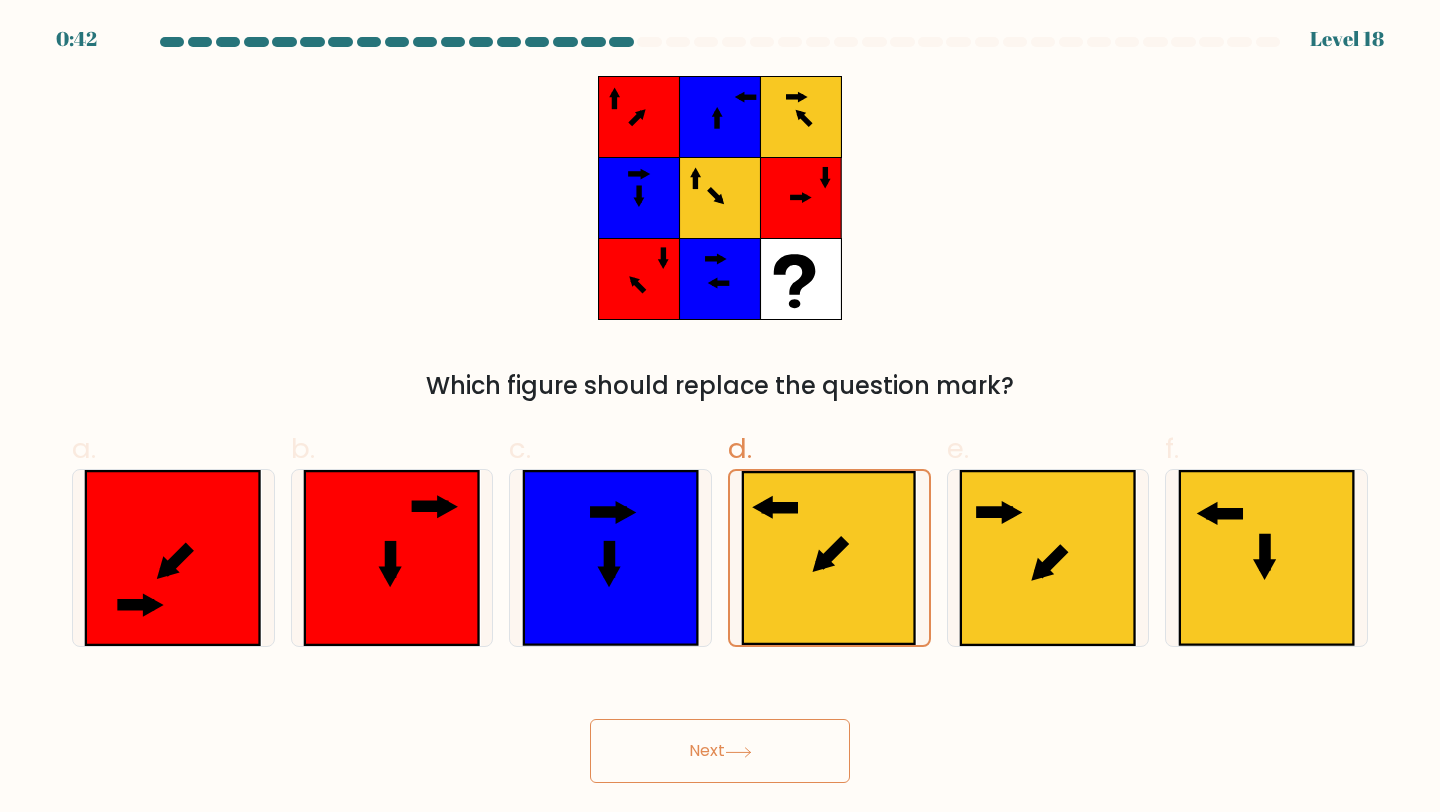 click at bounding box center (738, 752) 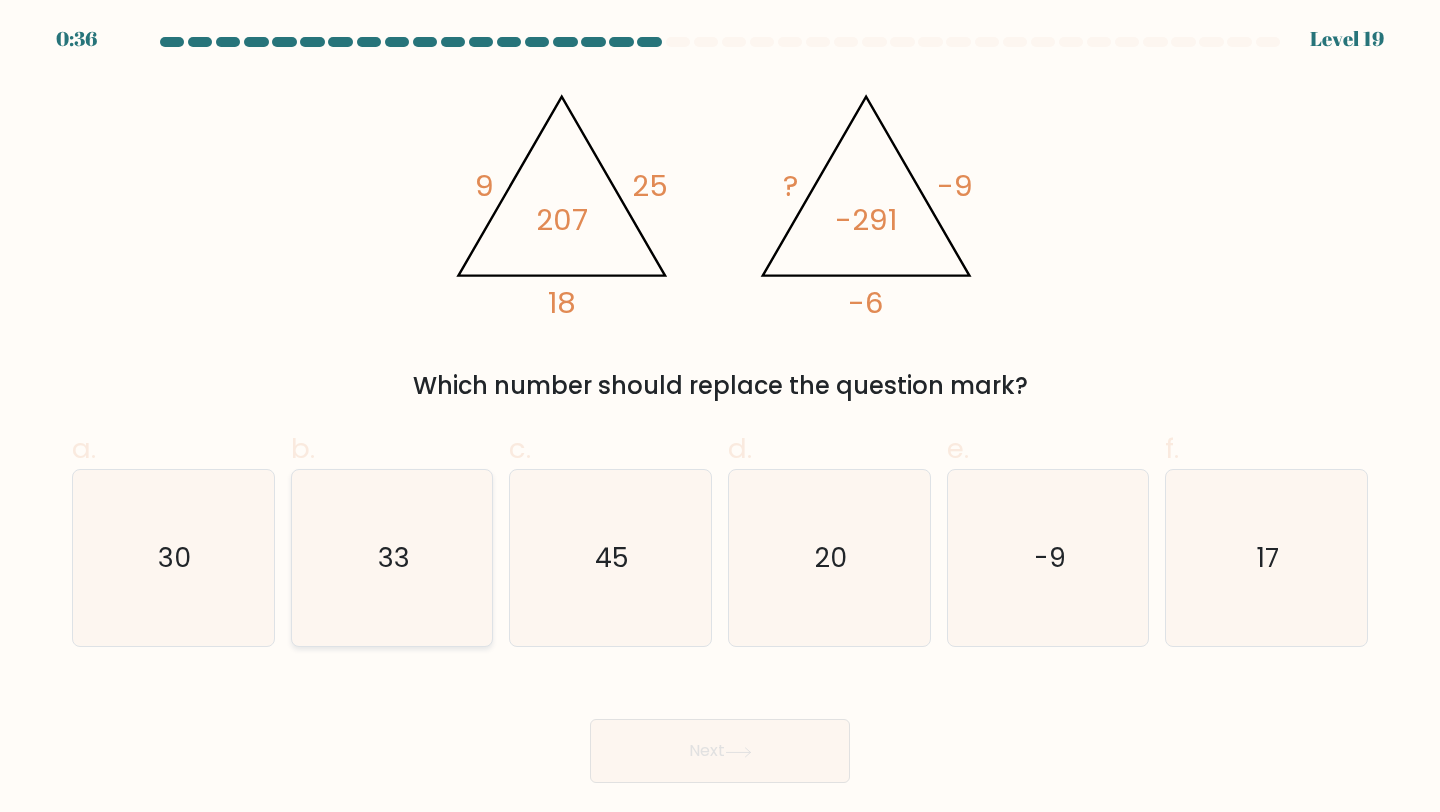 click on "33" at bounding box center [392, 558] 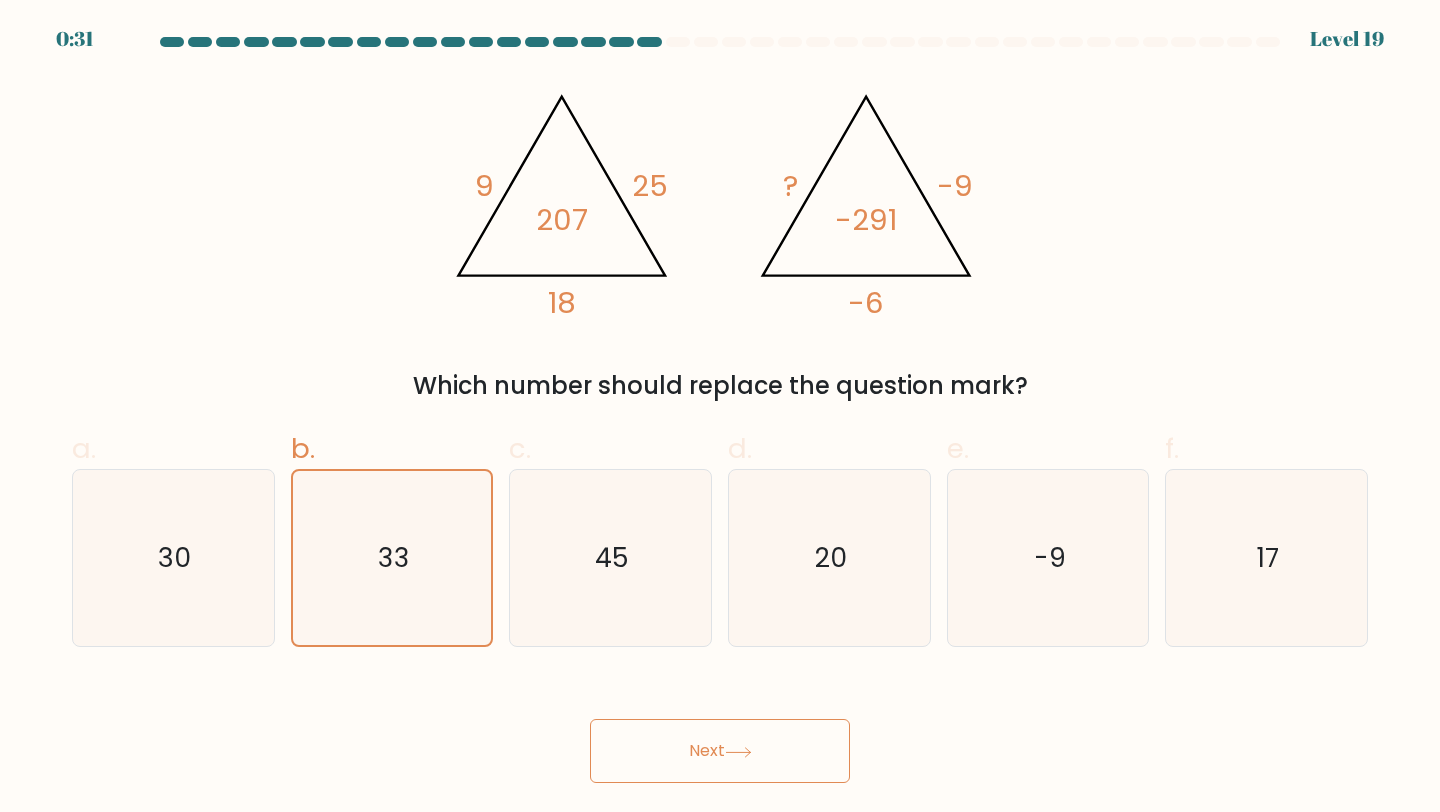 click on "Next" at bounding box center (720, 751) 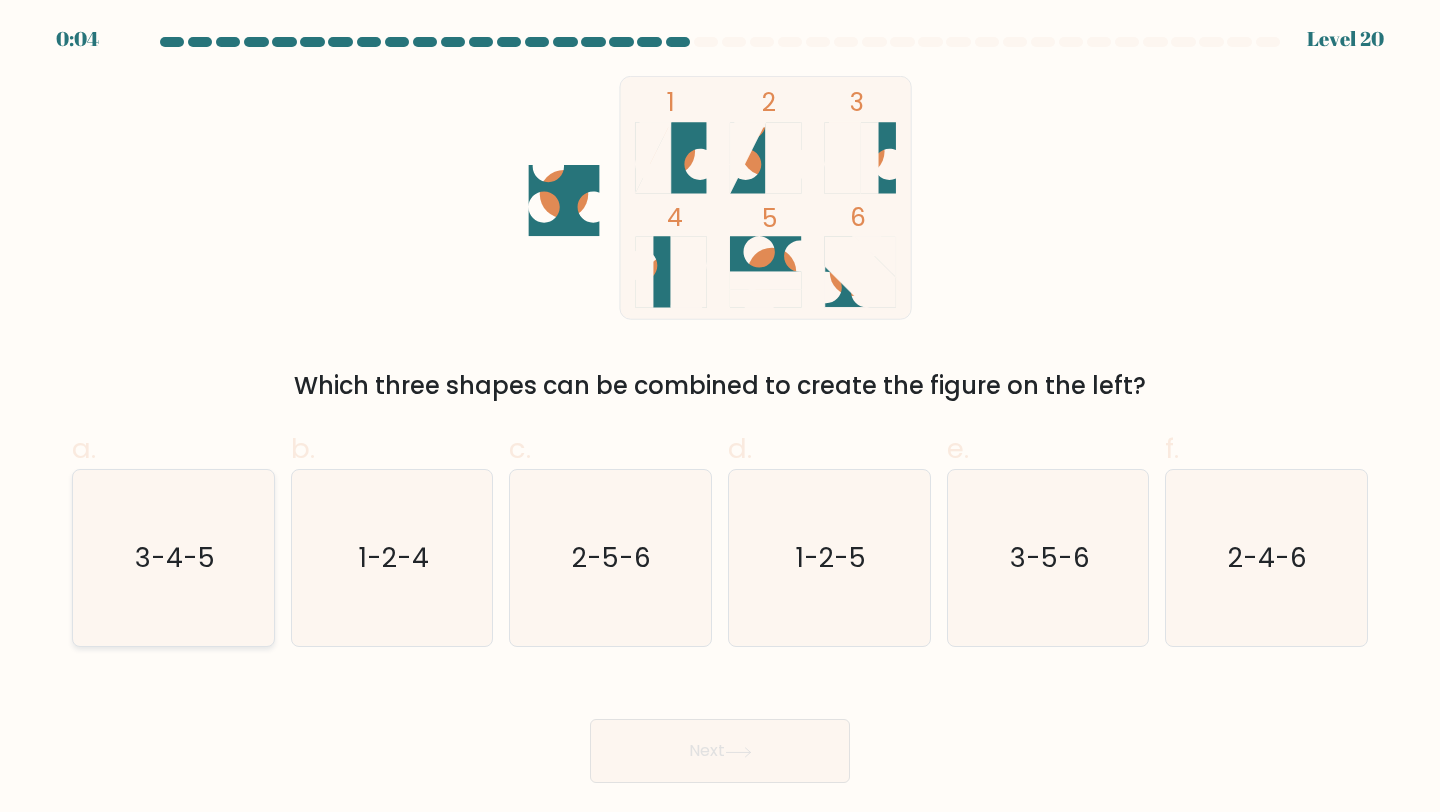 click on "3-4-5" at bounding box center (175, 557) 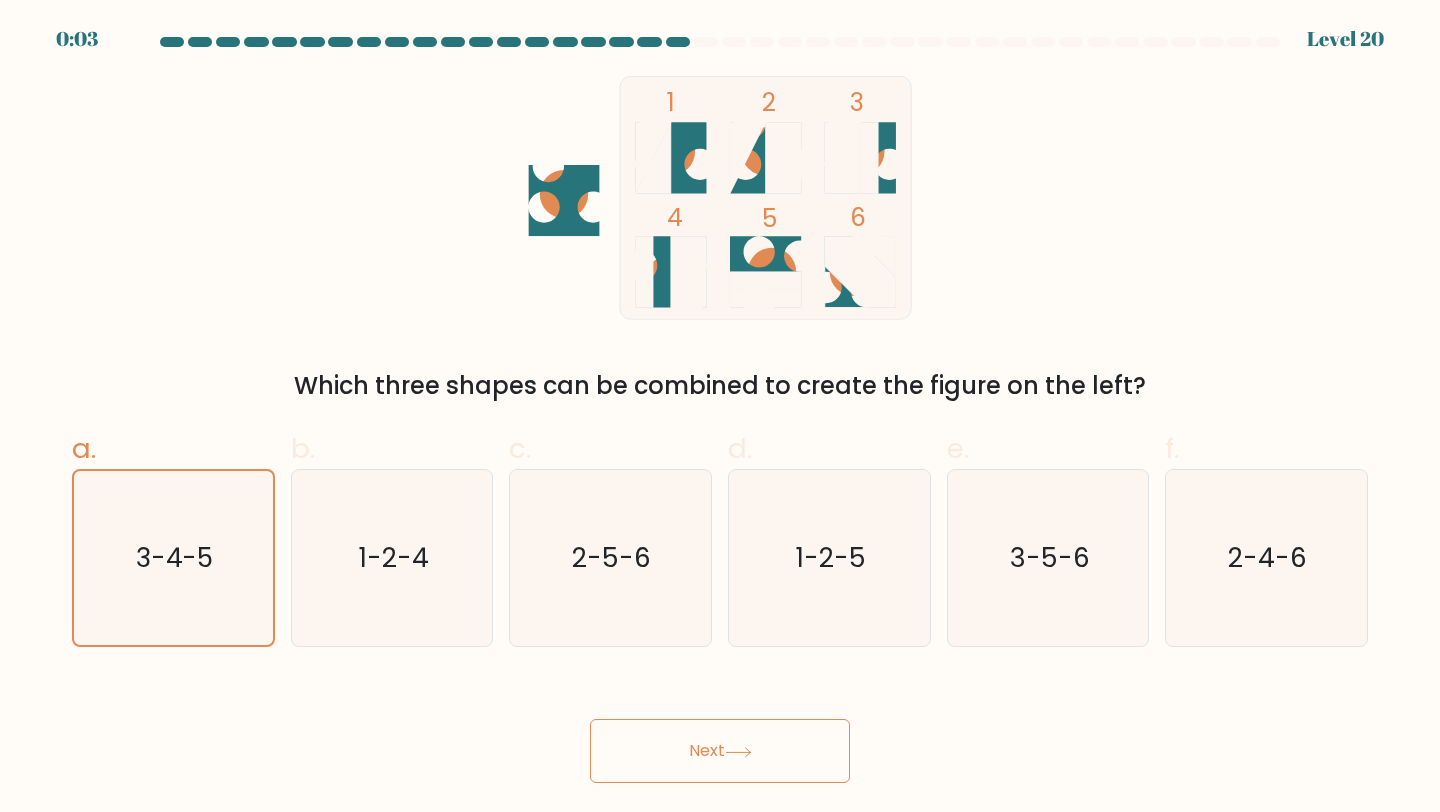 click on "Next" at bounding box center [720, 751] 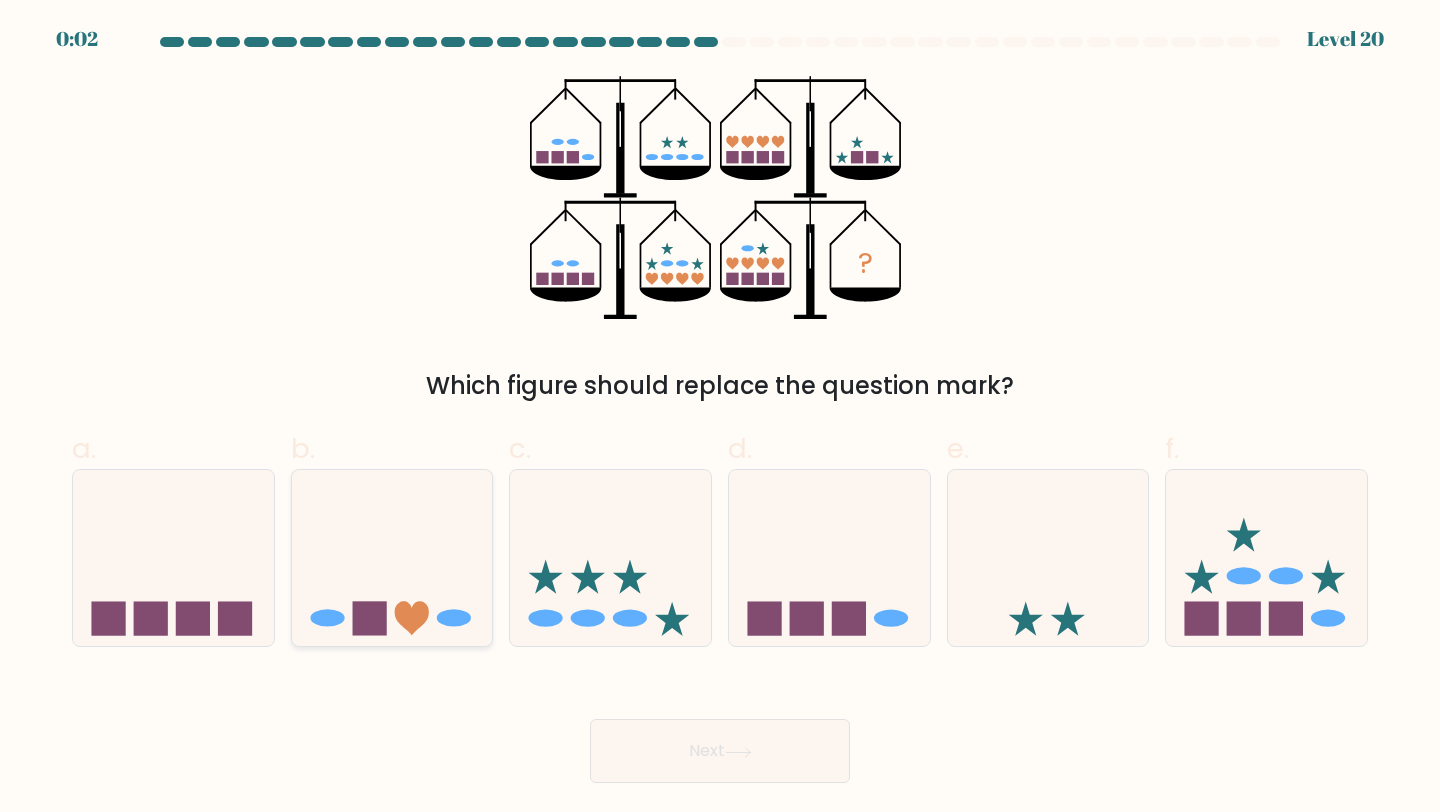 click at bounding box center (392, 558) 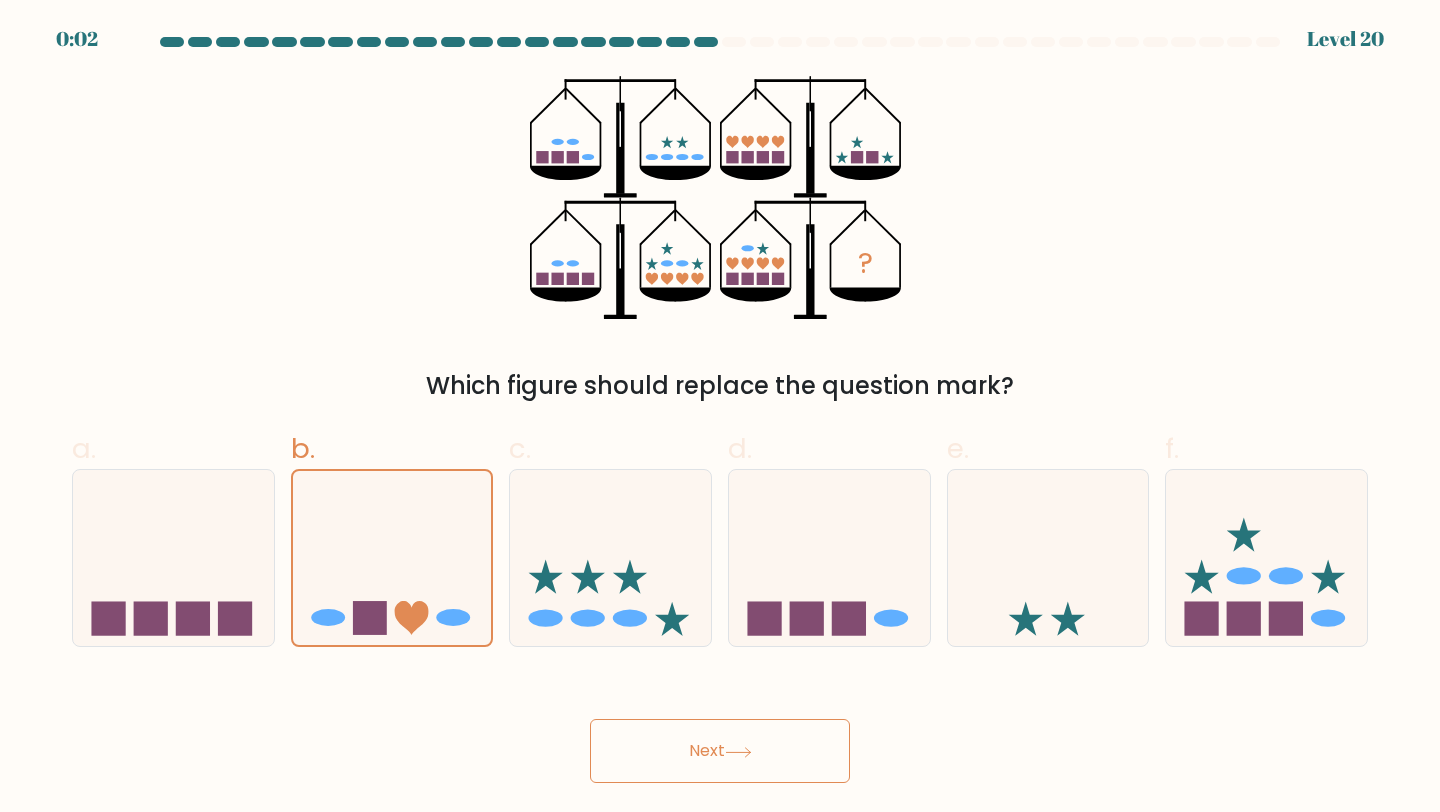 click on "Next" at bounding box center [720, 751] 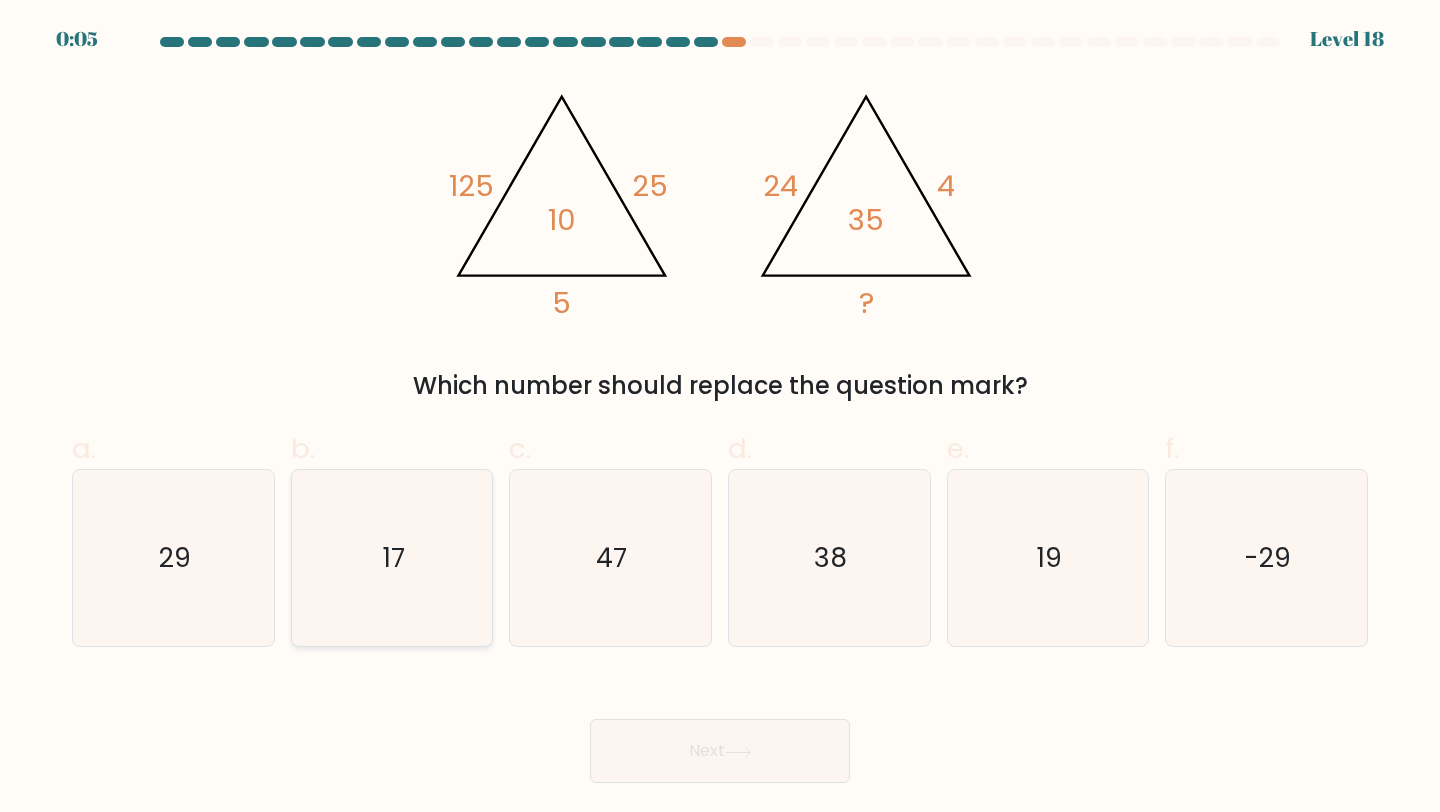 click on "17" at bounding box center [392, 558] 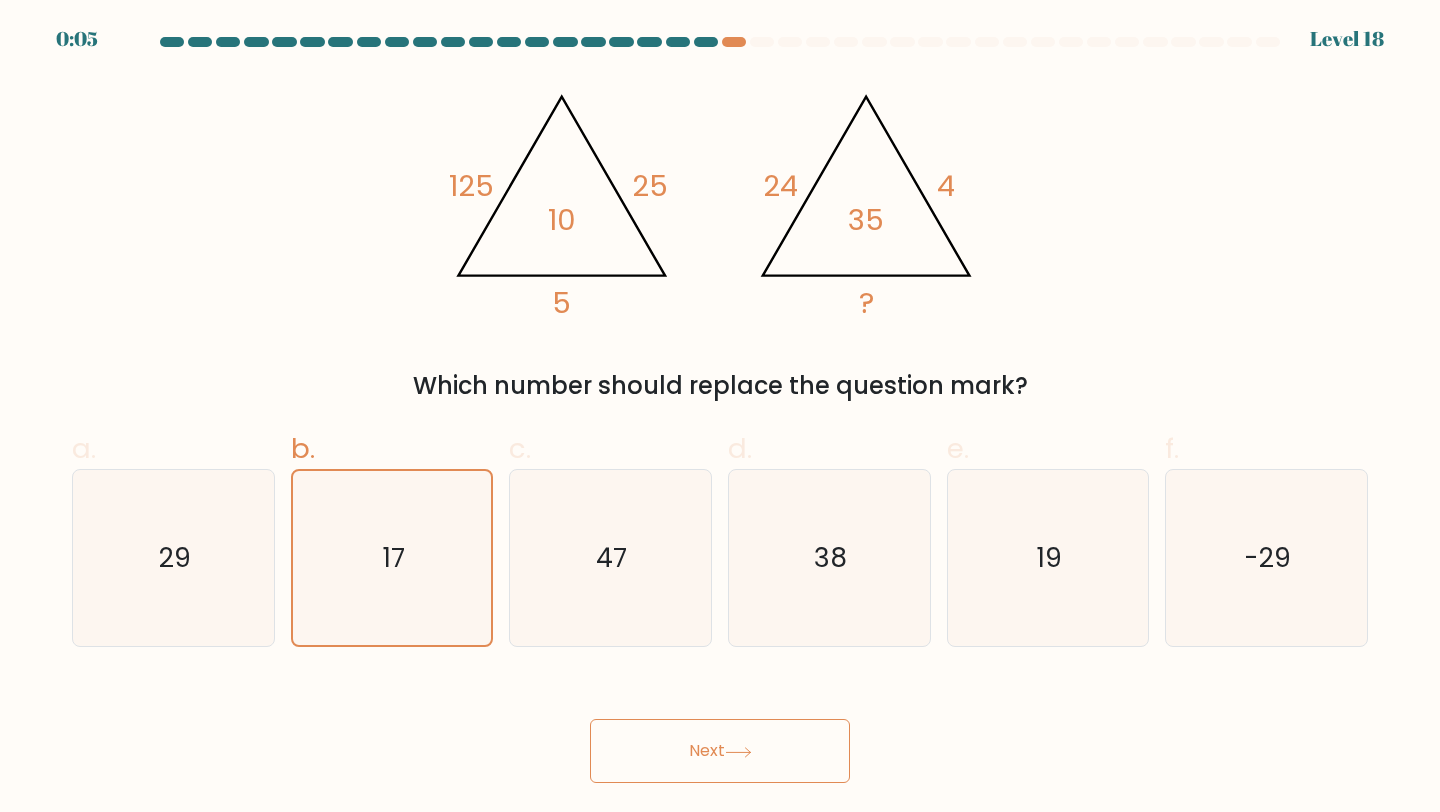 click on "Next" at bounding box center (720, 751) 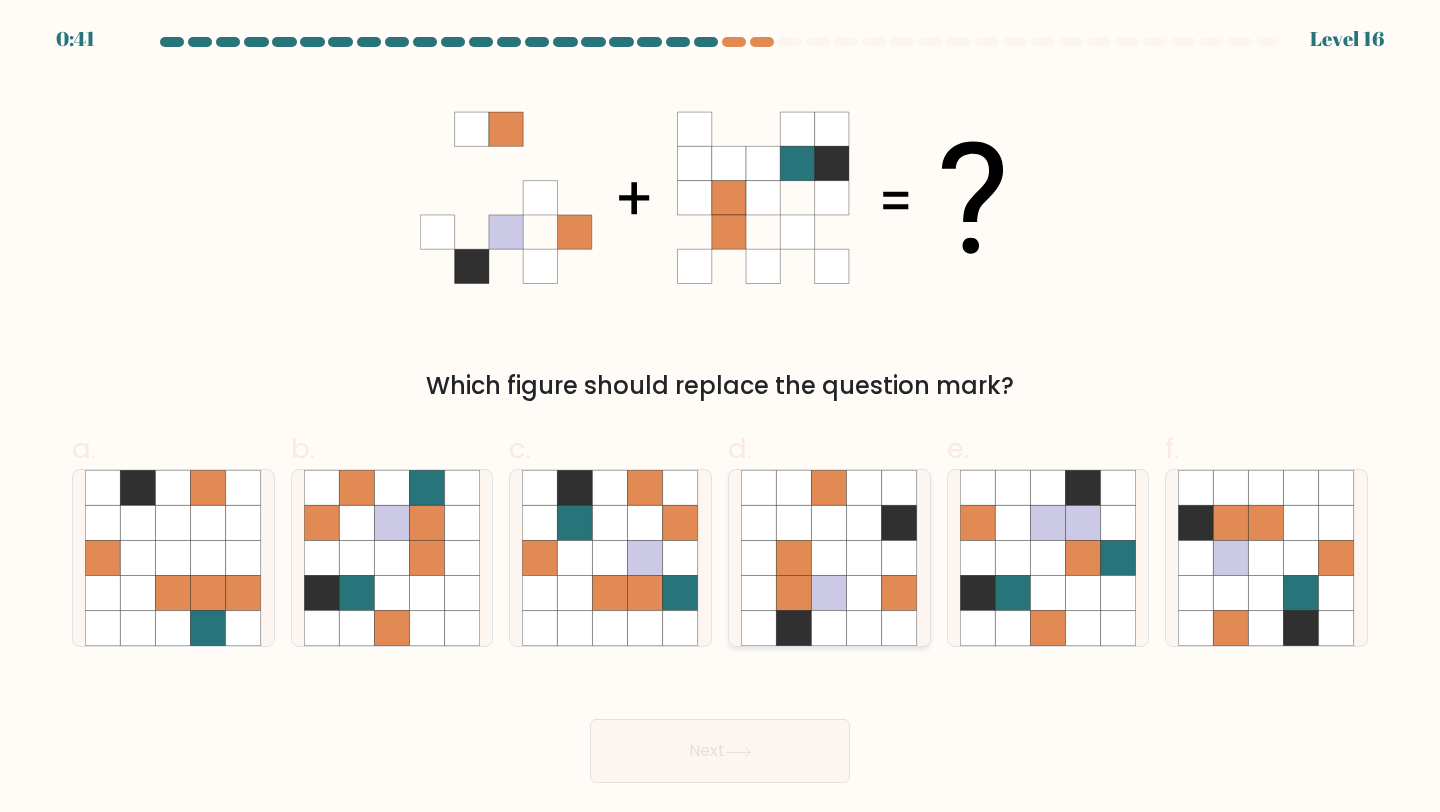 click at bounding box center (829, 593) 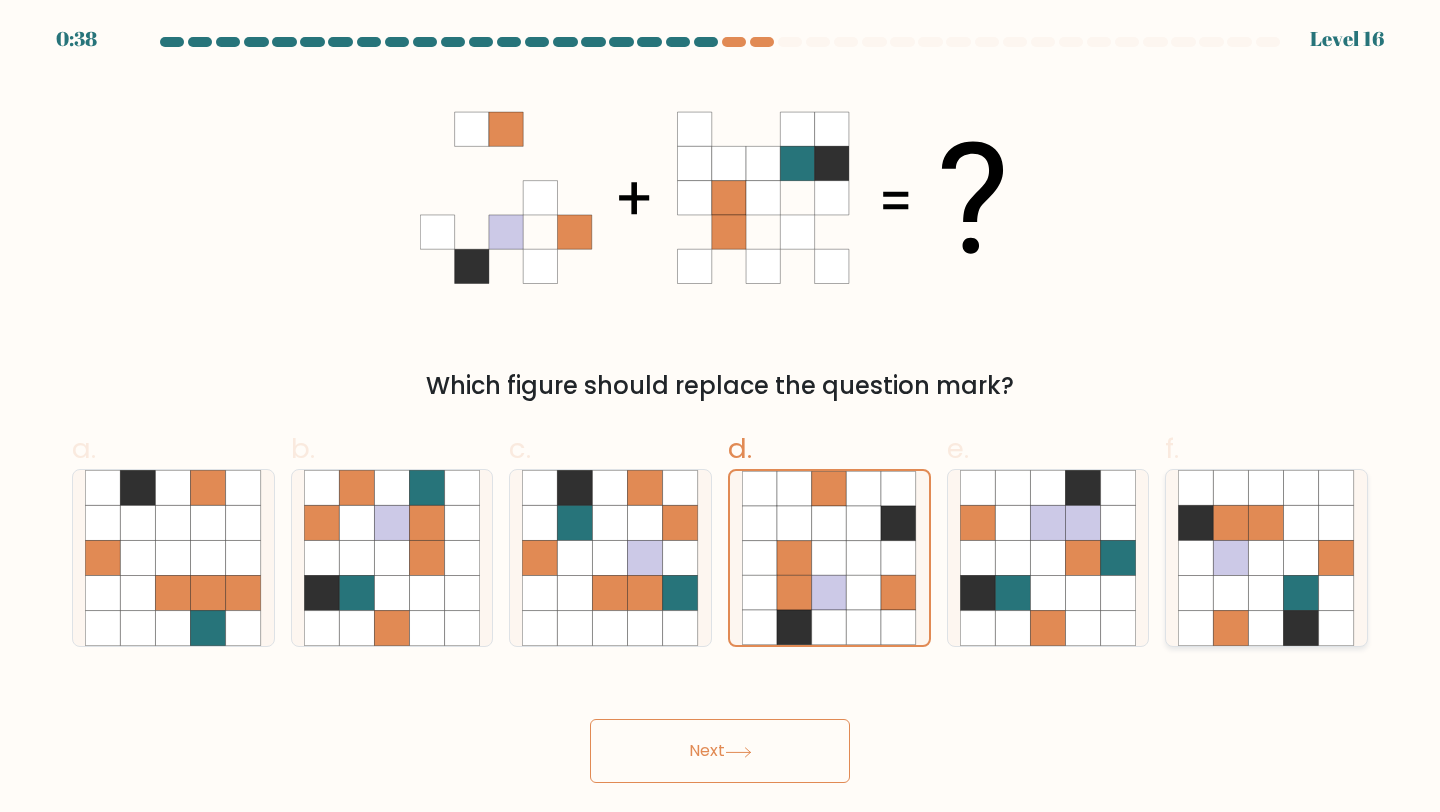 click at bounding box center (1336, 628) 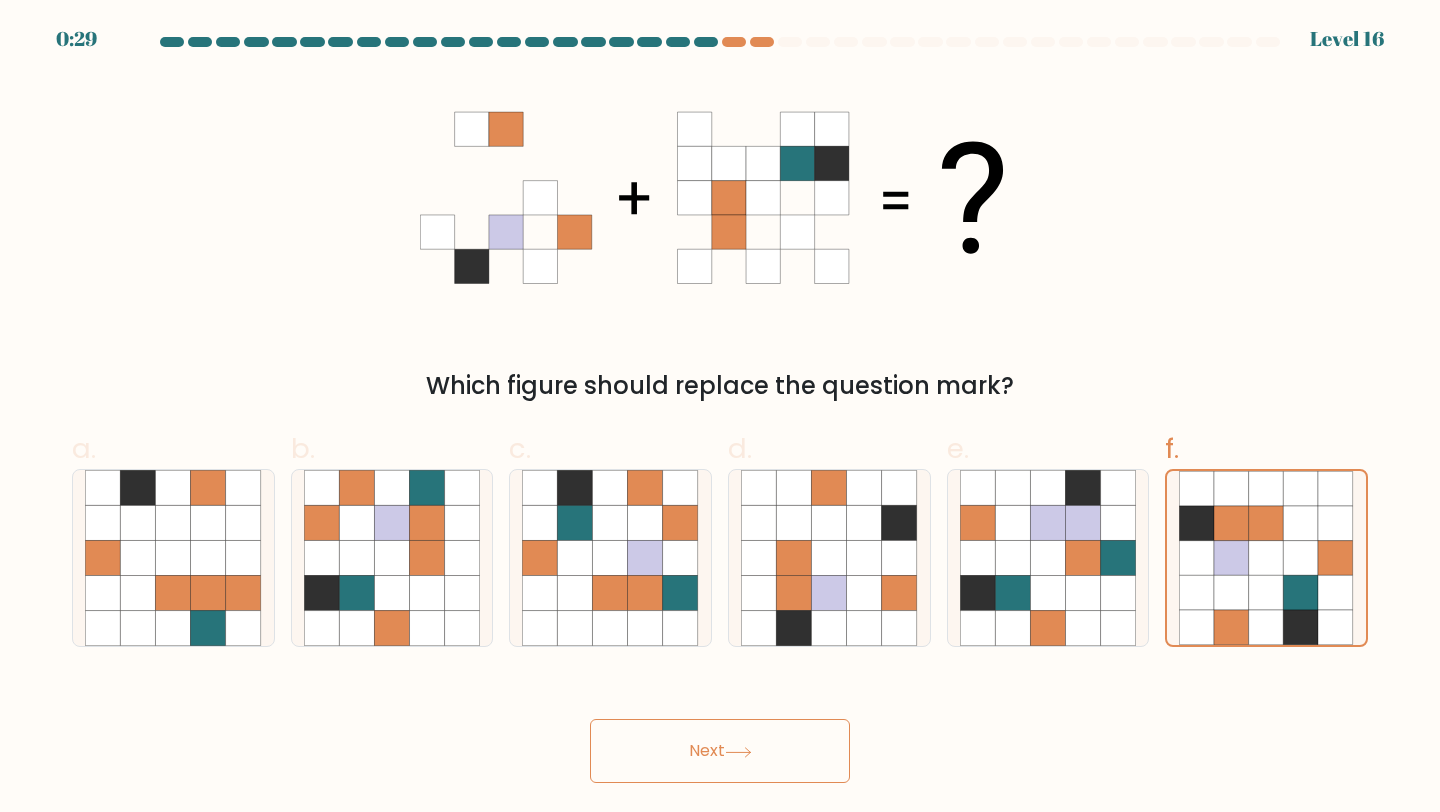 click on "Next" at bounding box center [720, 751] 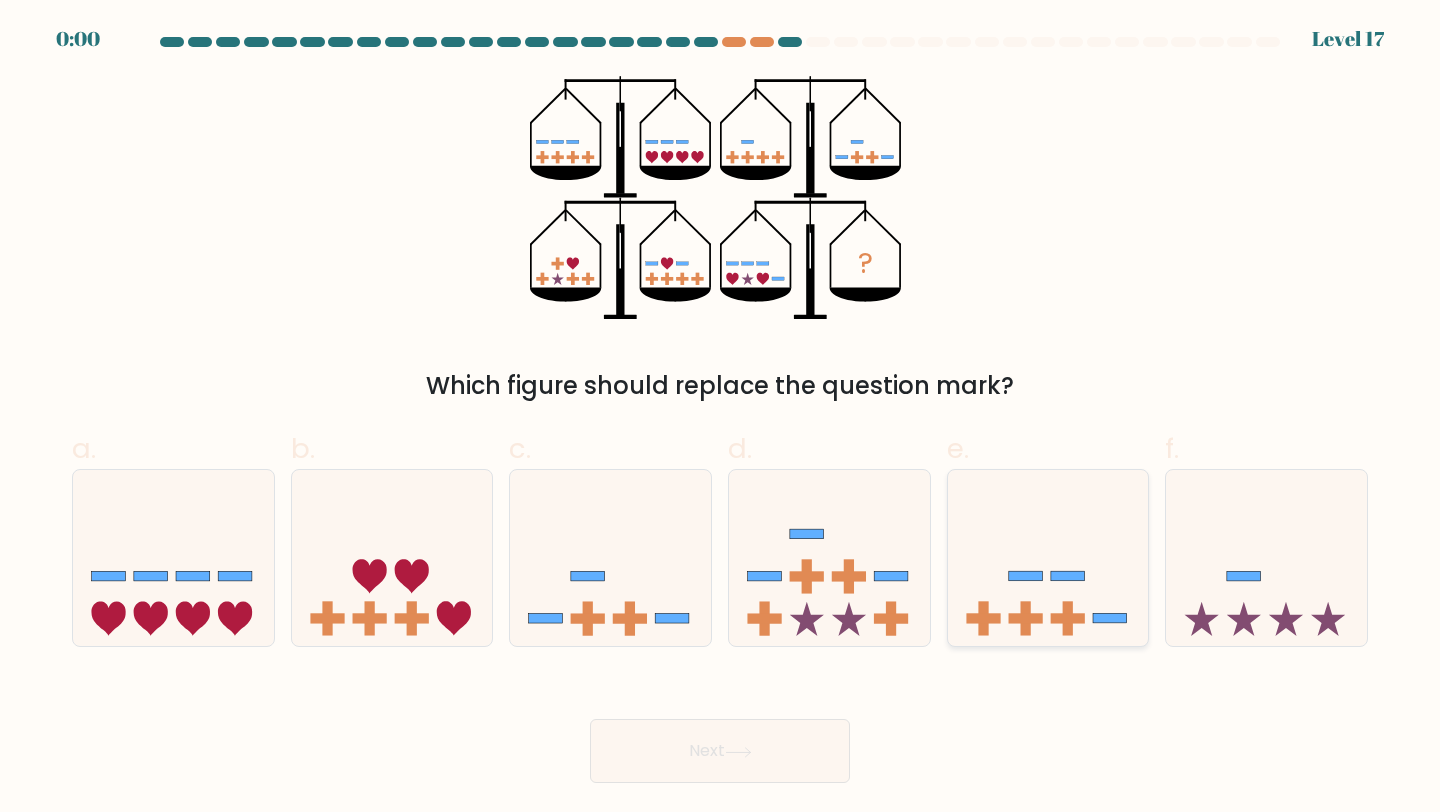 click at bounding box center [1048, 558] 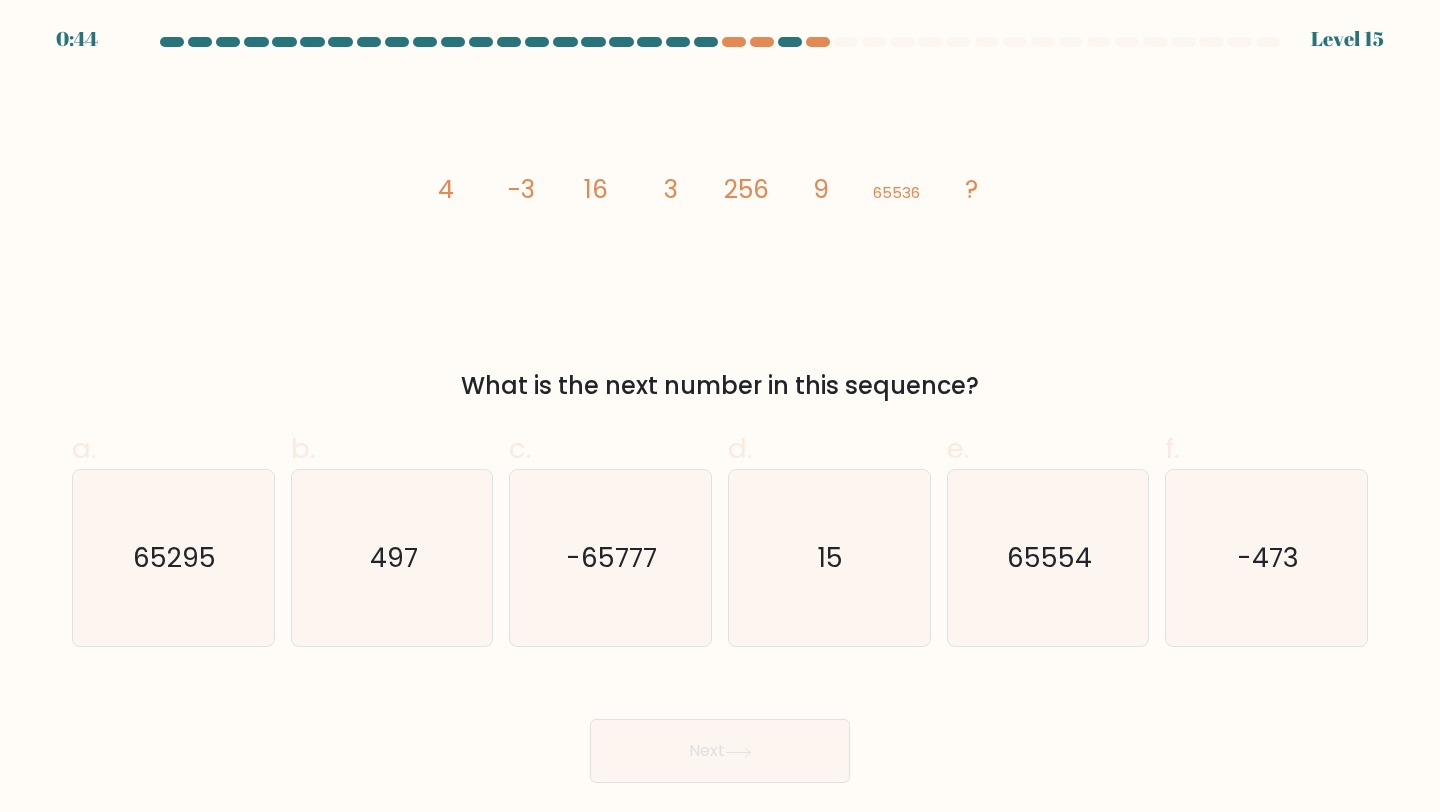 scroll, scrollTop: 0, scrollLeft: 0, axis: both 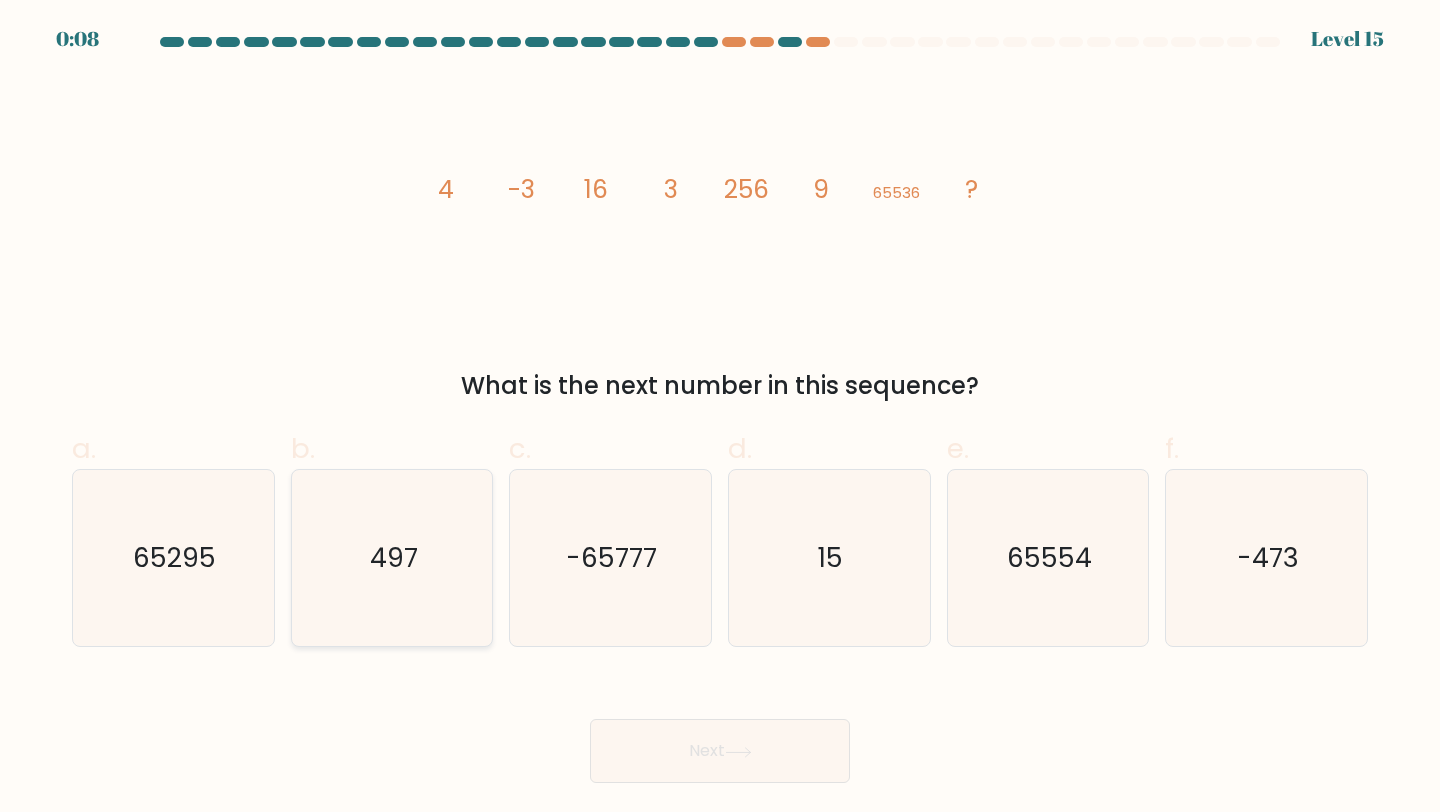 click on "497" at bounding box center (392, 558) 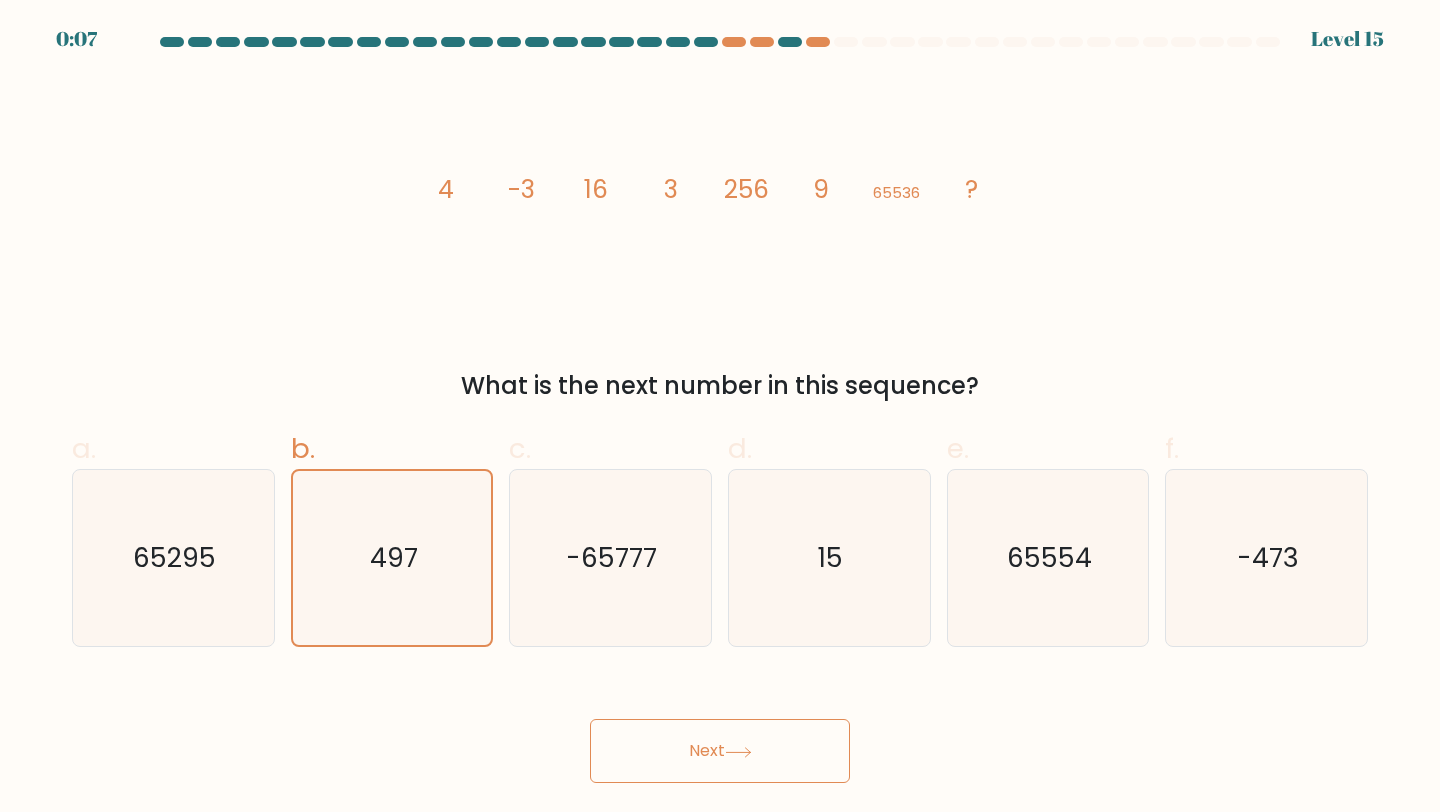 click on "Next" at bounding box center [720, 751] 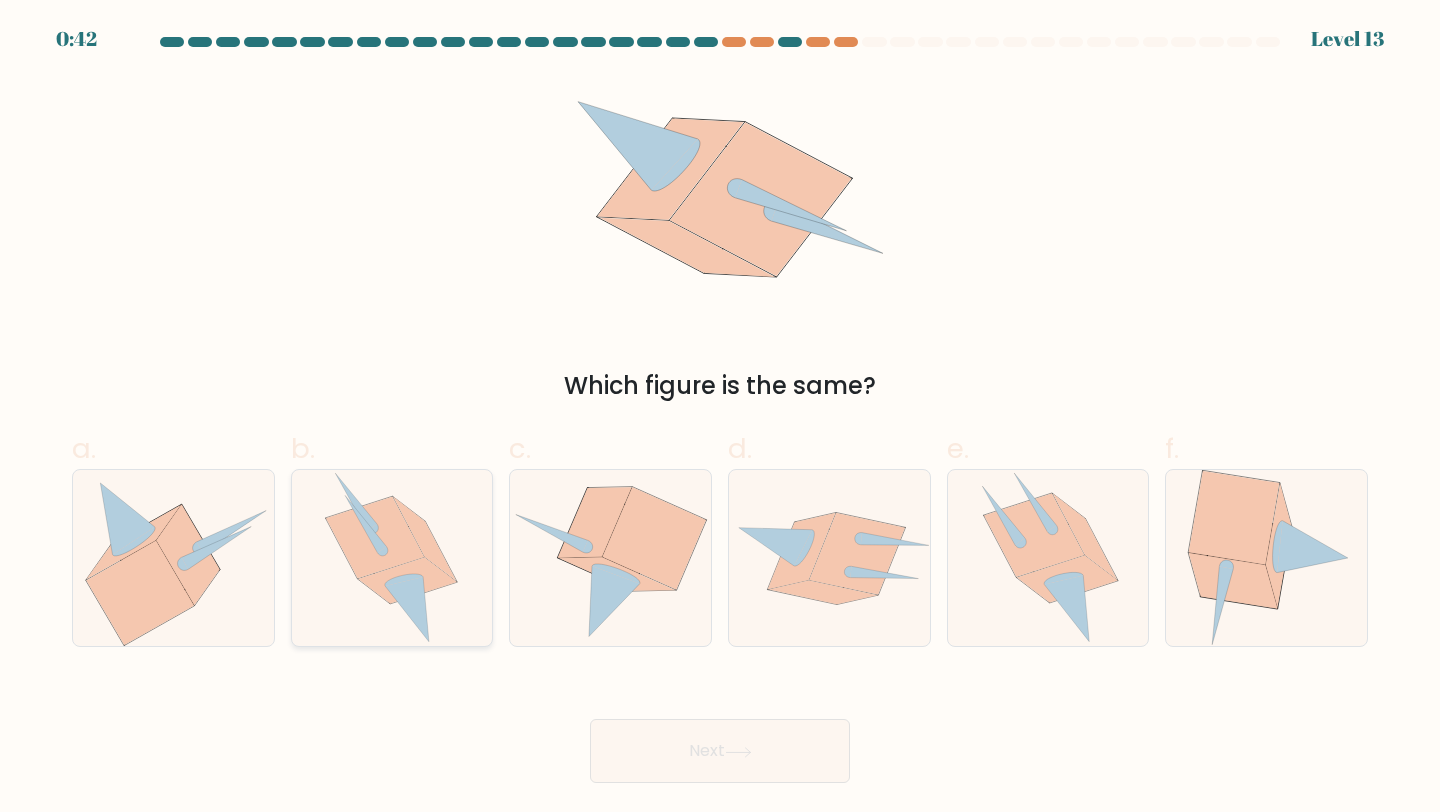 click at bounding box center (425, 539) 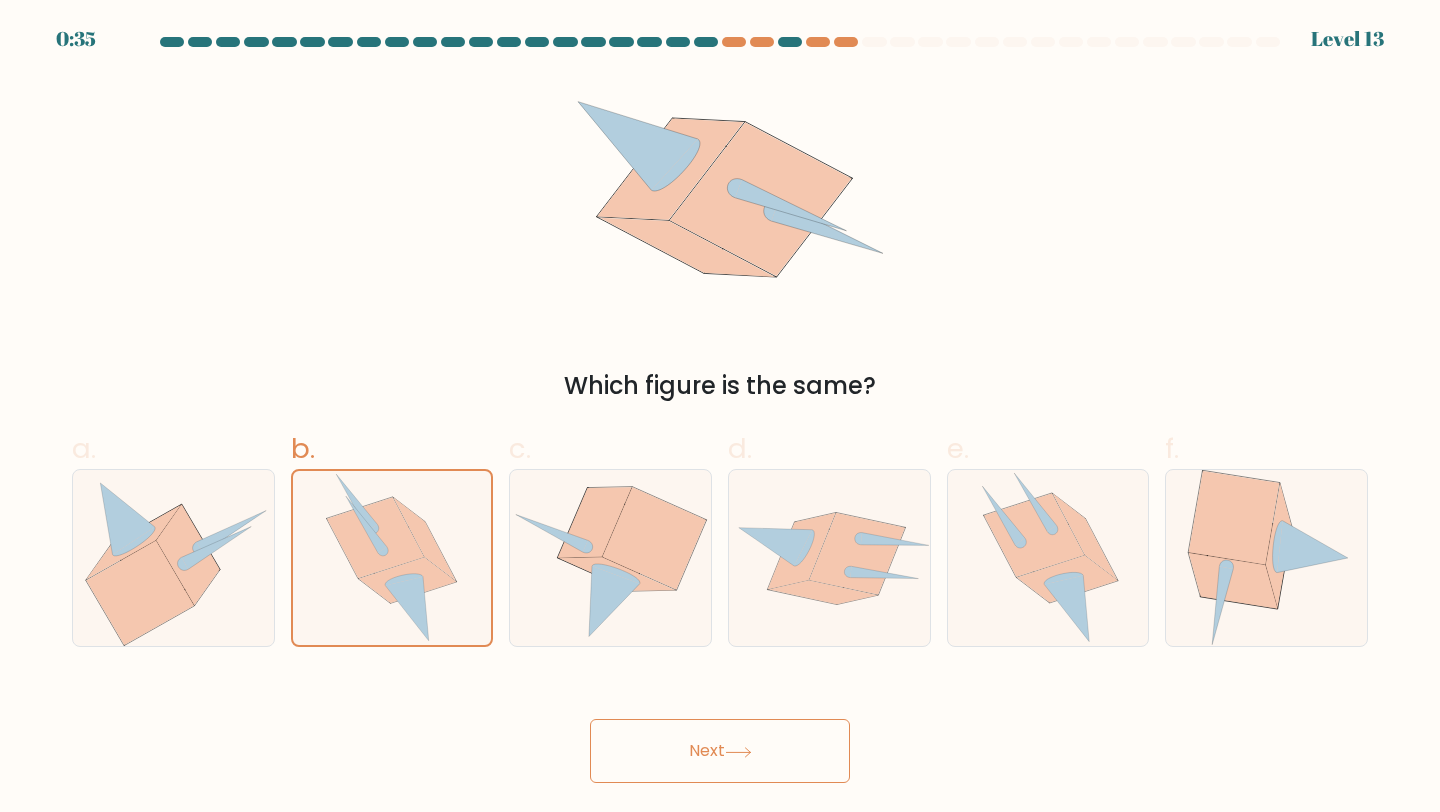 click on "Next" at bounding box center (720, 751) 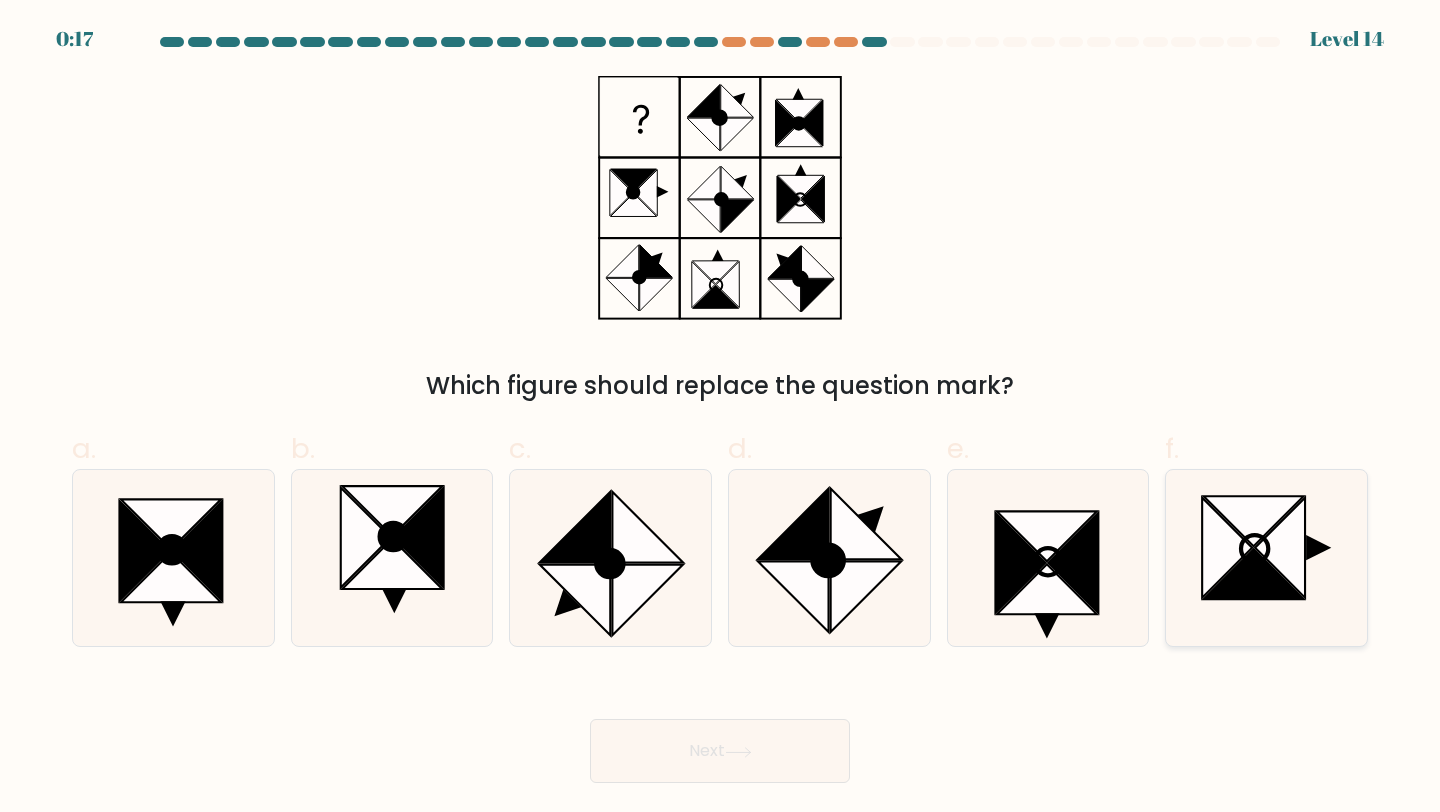 click at bounding box center [1254, 574] 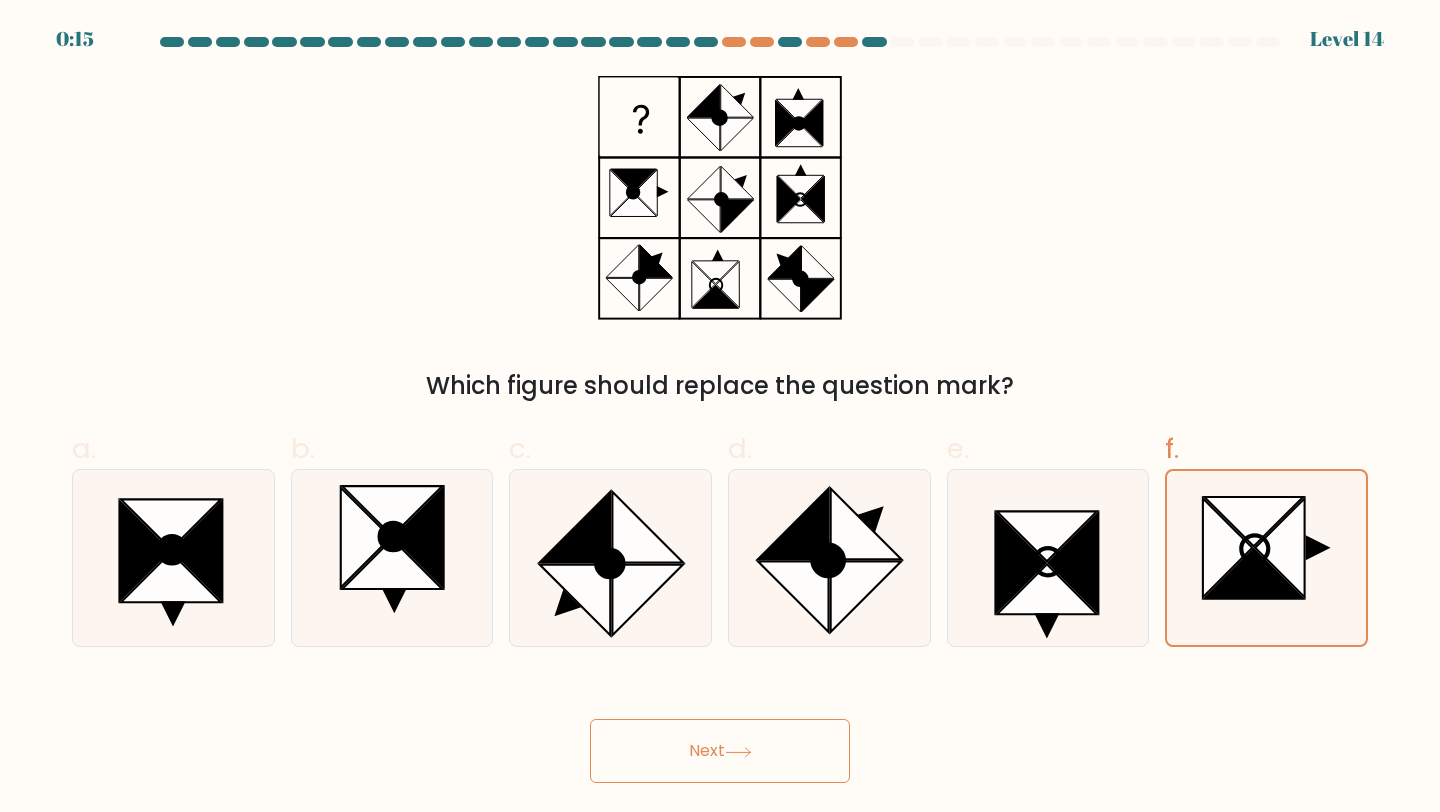 click on "Next" at bounding box center [720, 751] 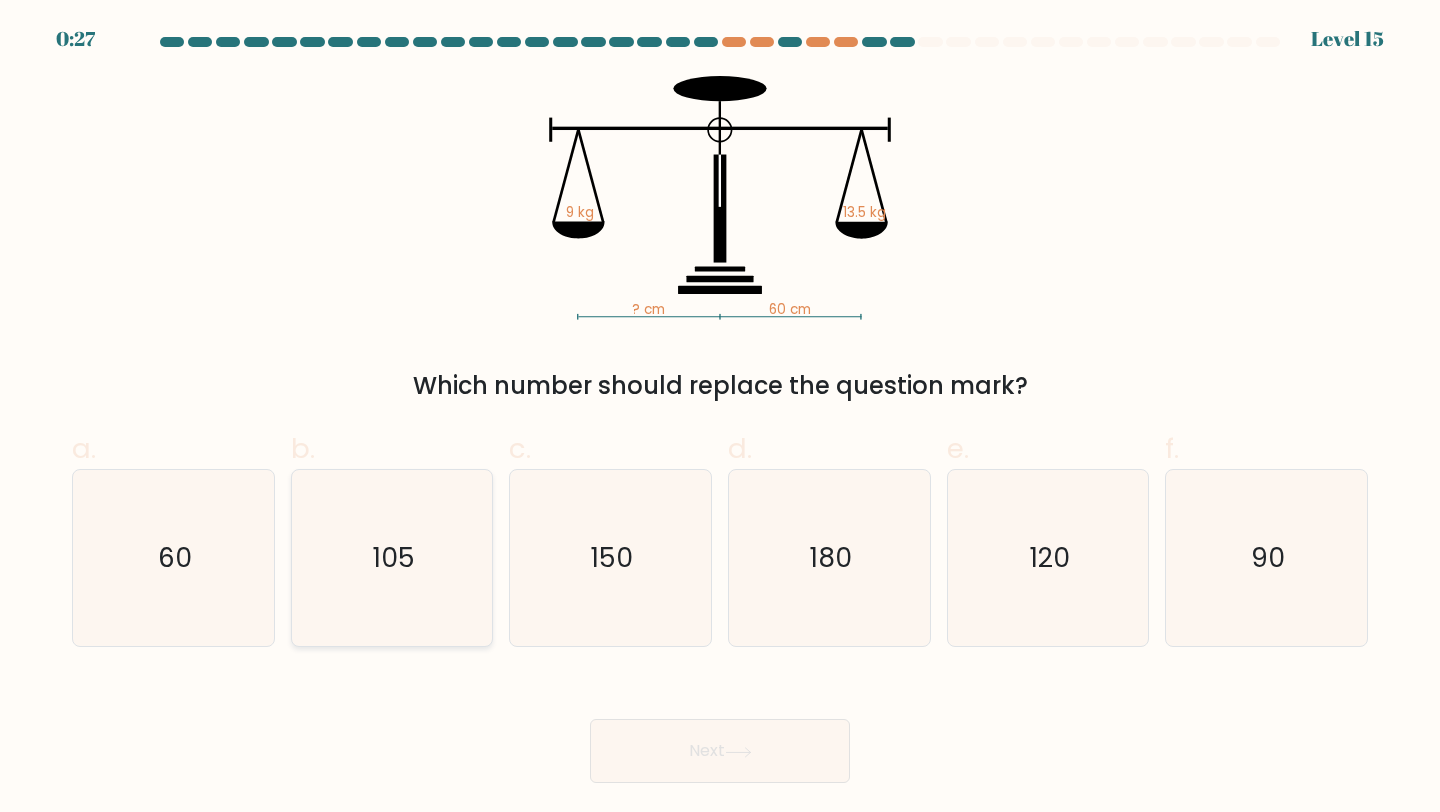 click on "105" at bounding box center [392, 558] 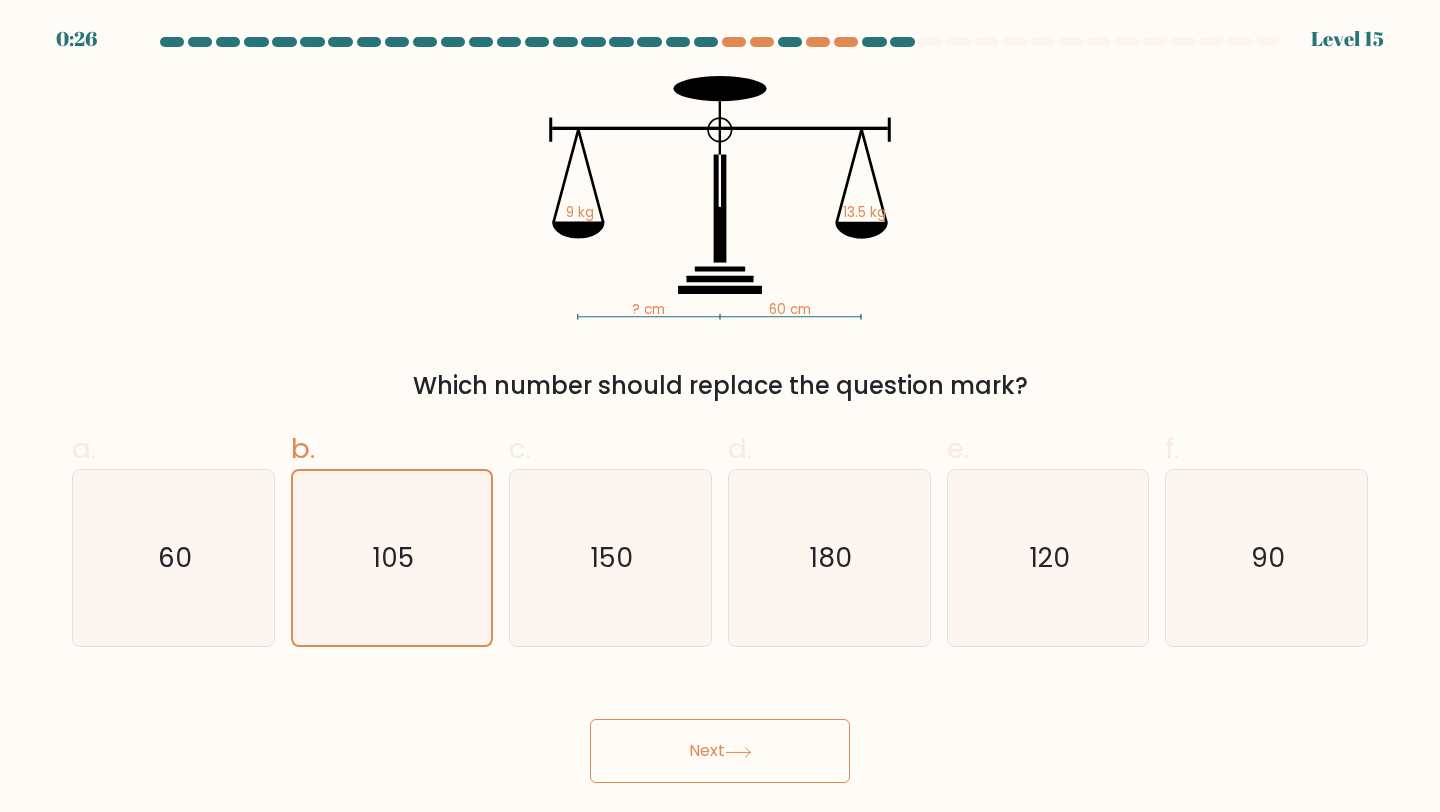 click on "Next" at bounding box center [720, 751] 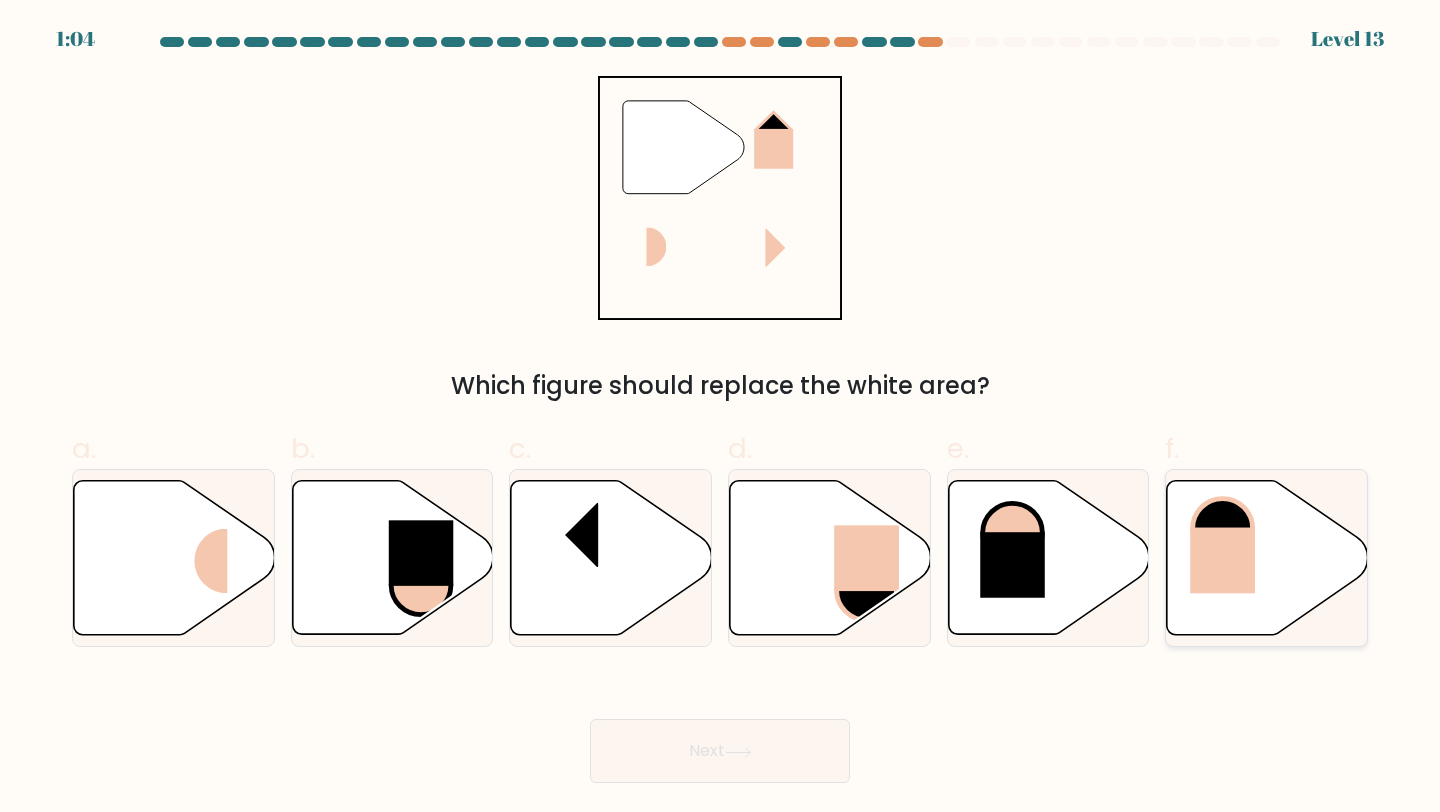 click at bounding box center (1267, 558) 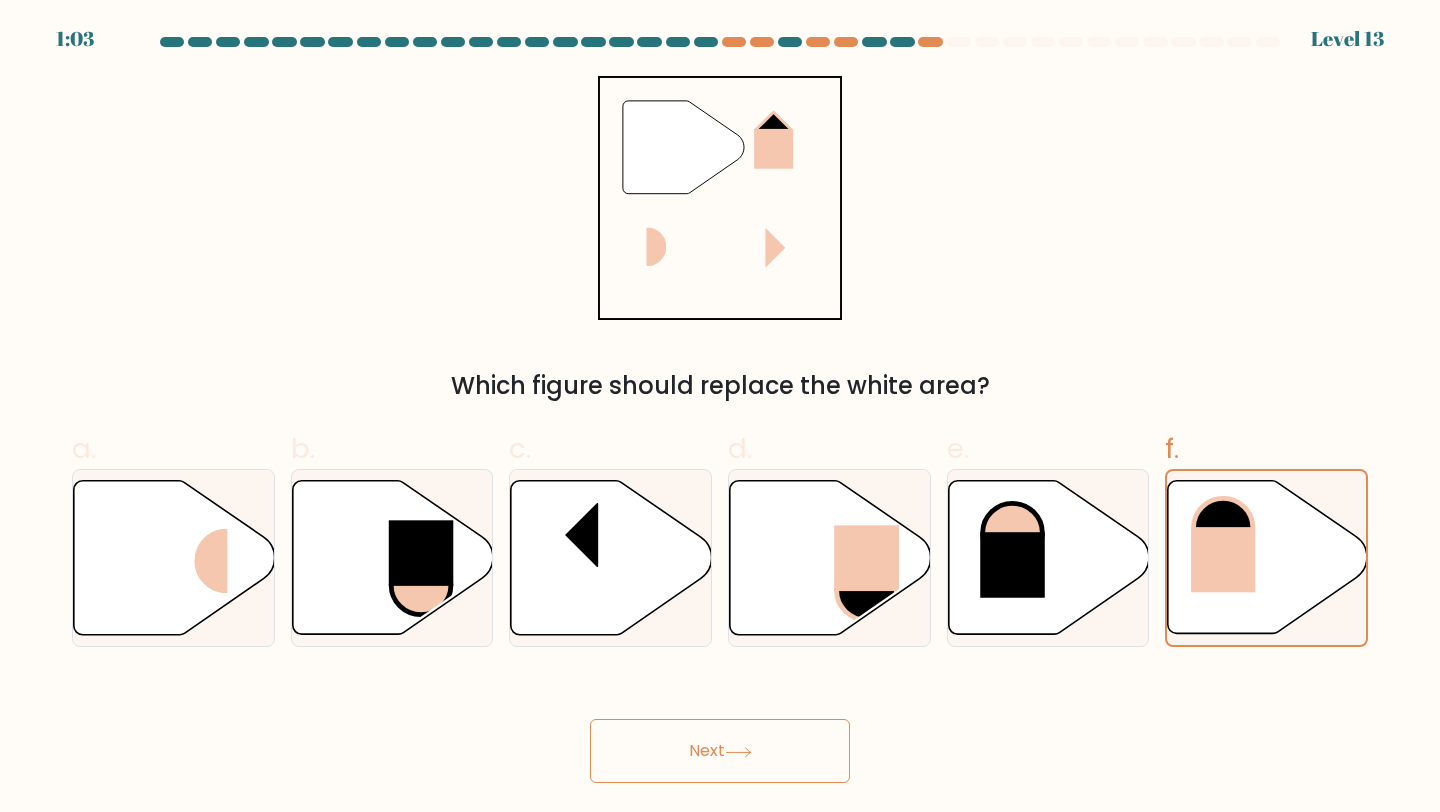 click on "Next" at bounding box center (720, 751) 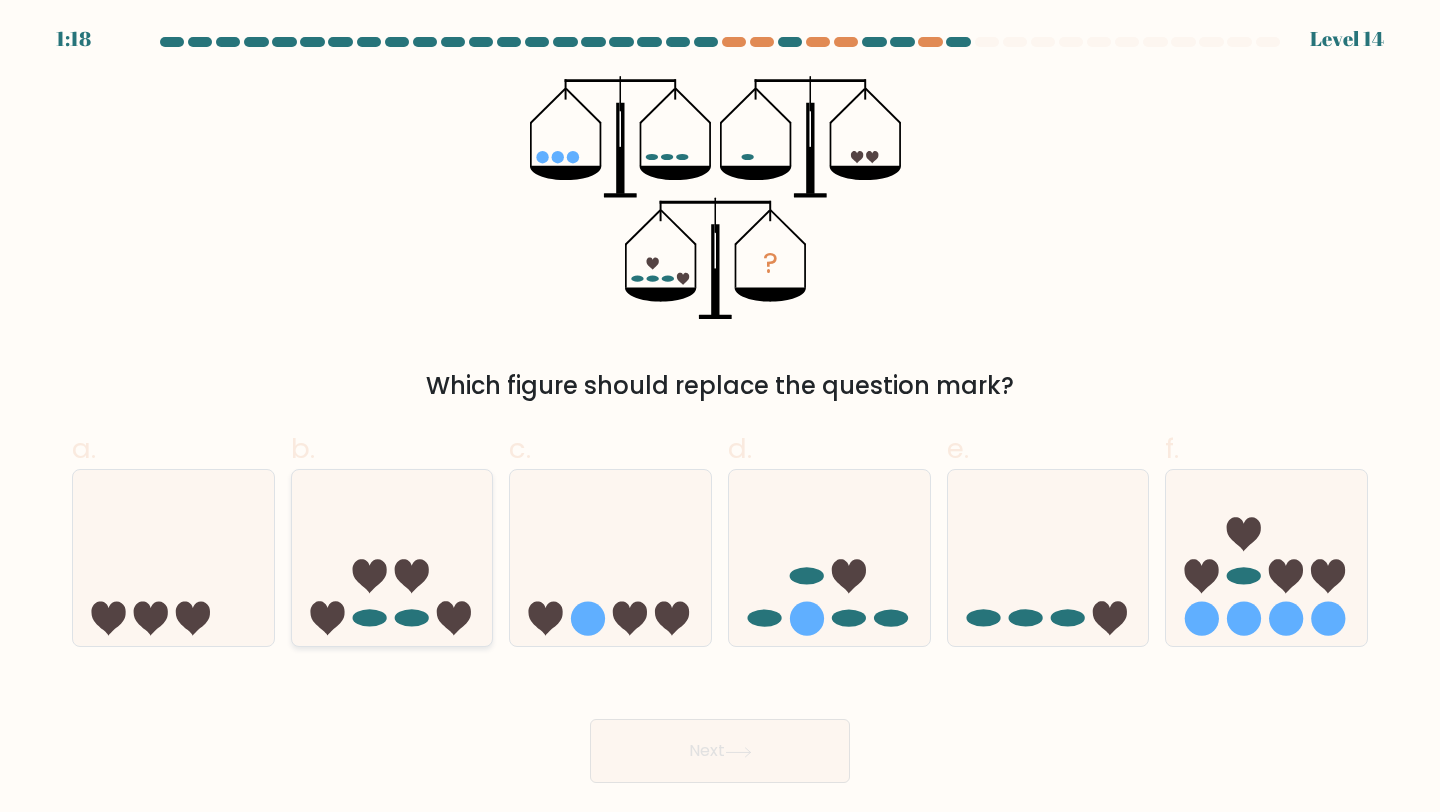 click at bounding box center (392, 558) 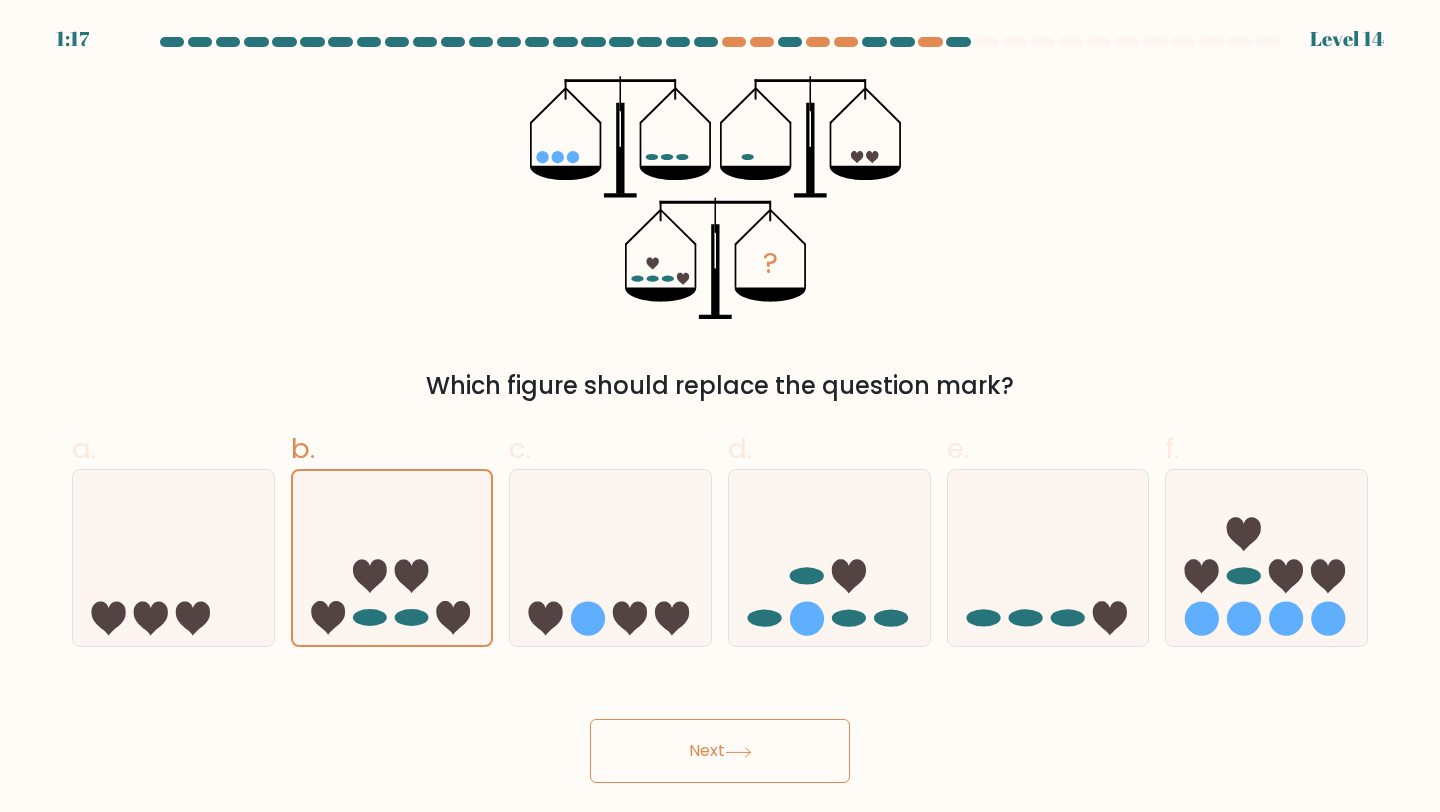 click on "Next" at bounding box center (720, 751) 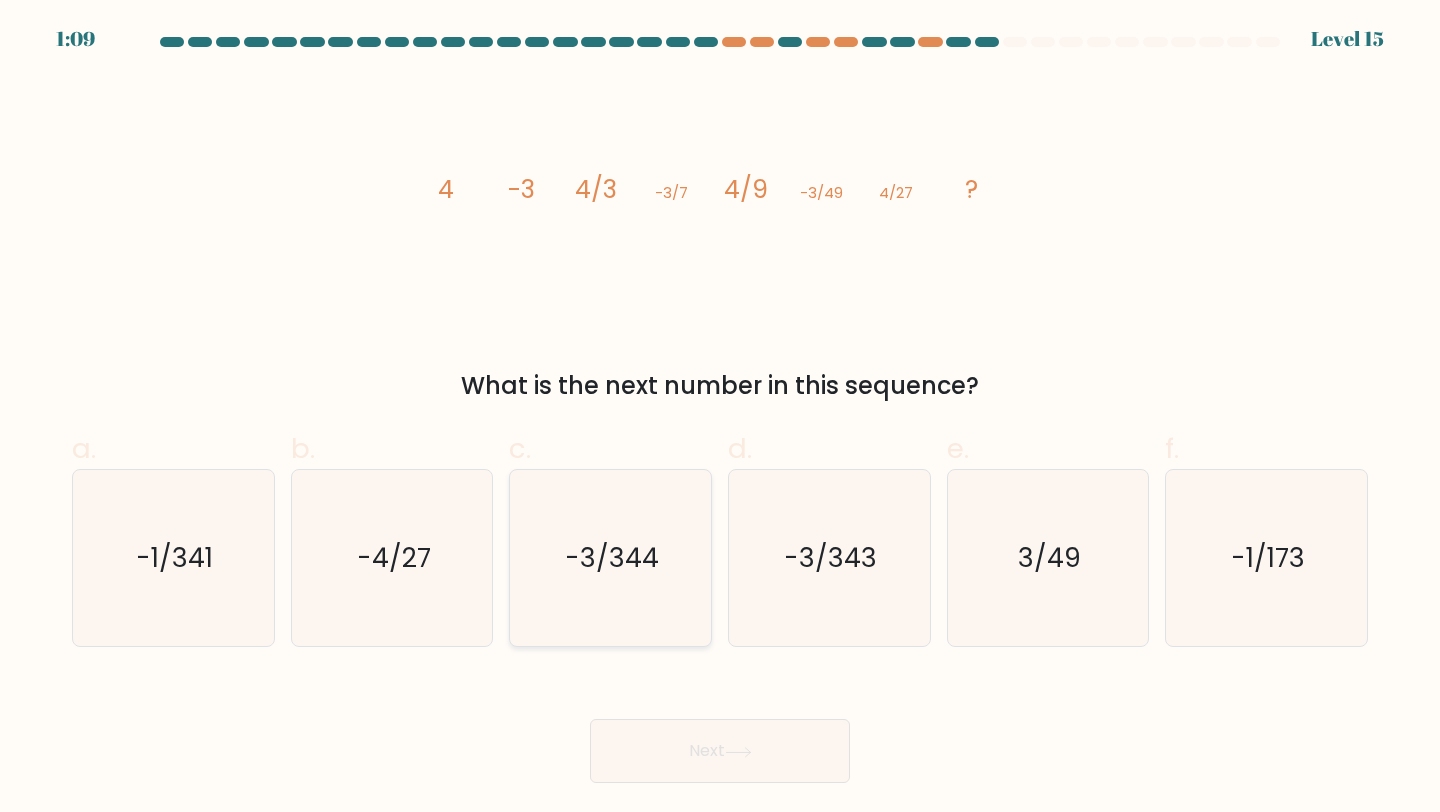 click on "-3/344" at bounding box center [612, 557] 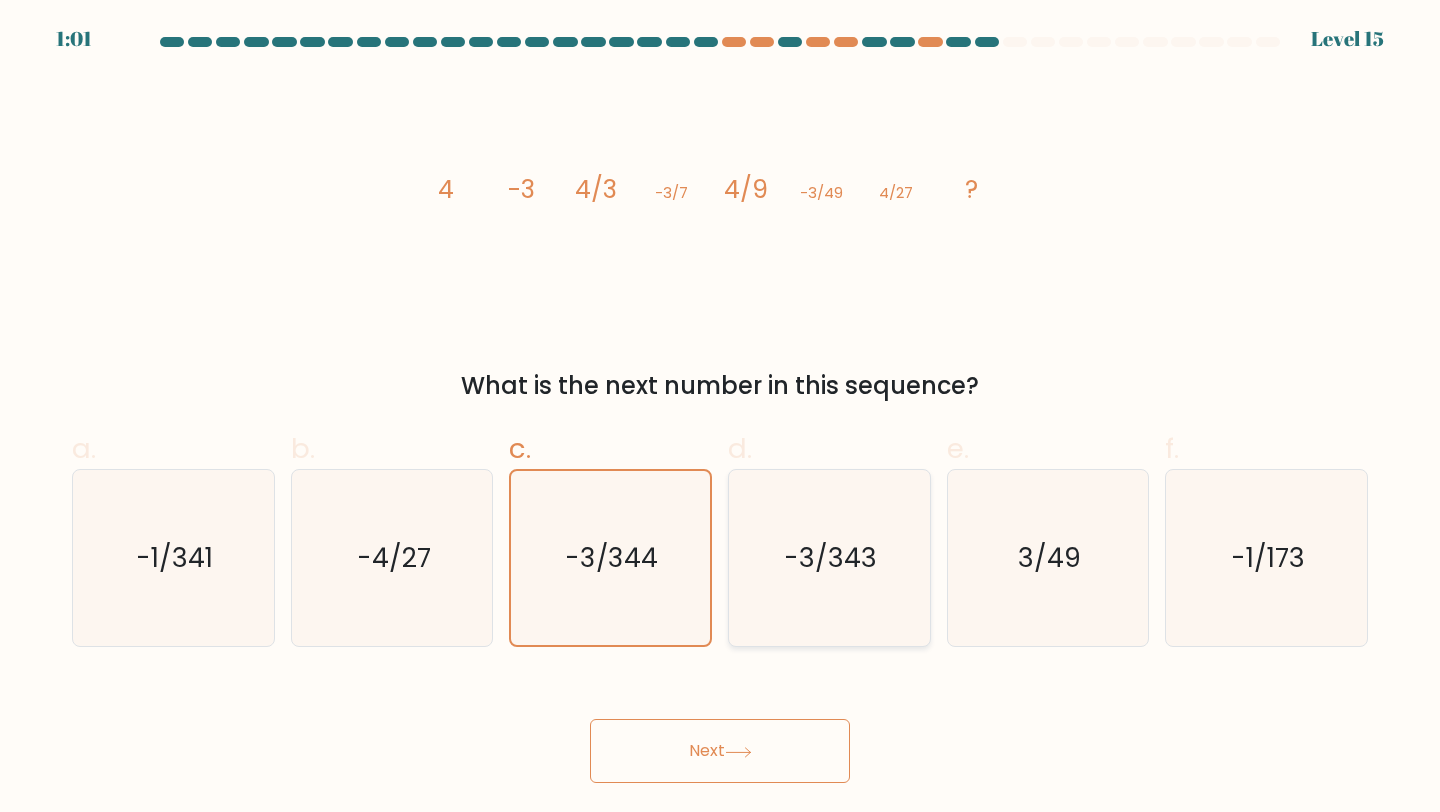 click on "-3/343" at bounding box center [829, 558] 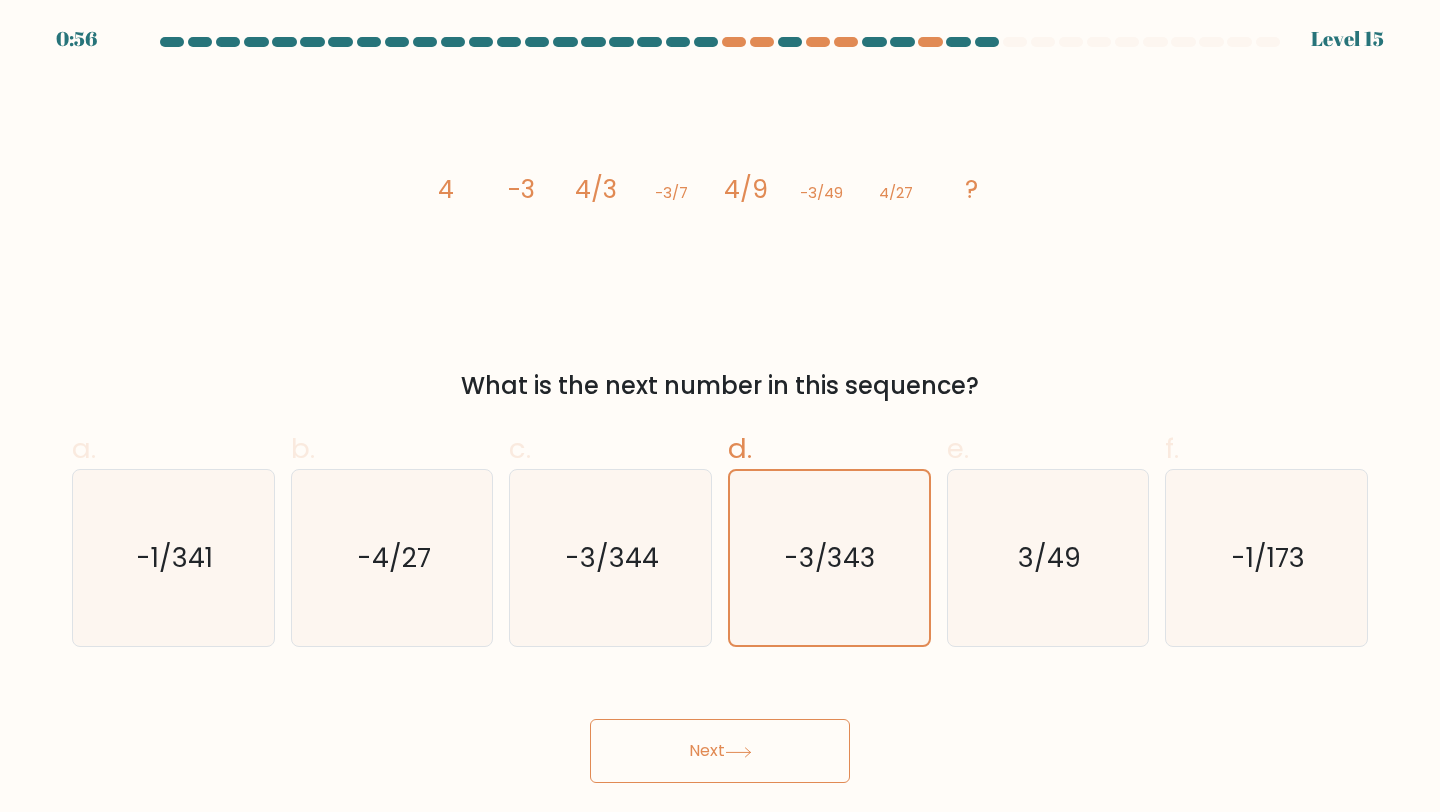 click on "Next" at bounding box center [720, 751] 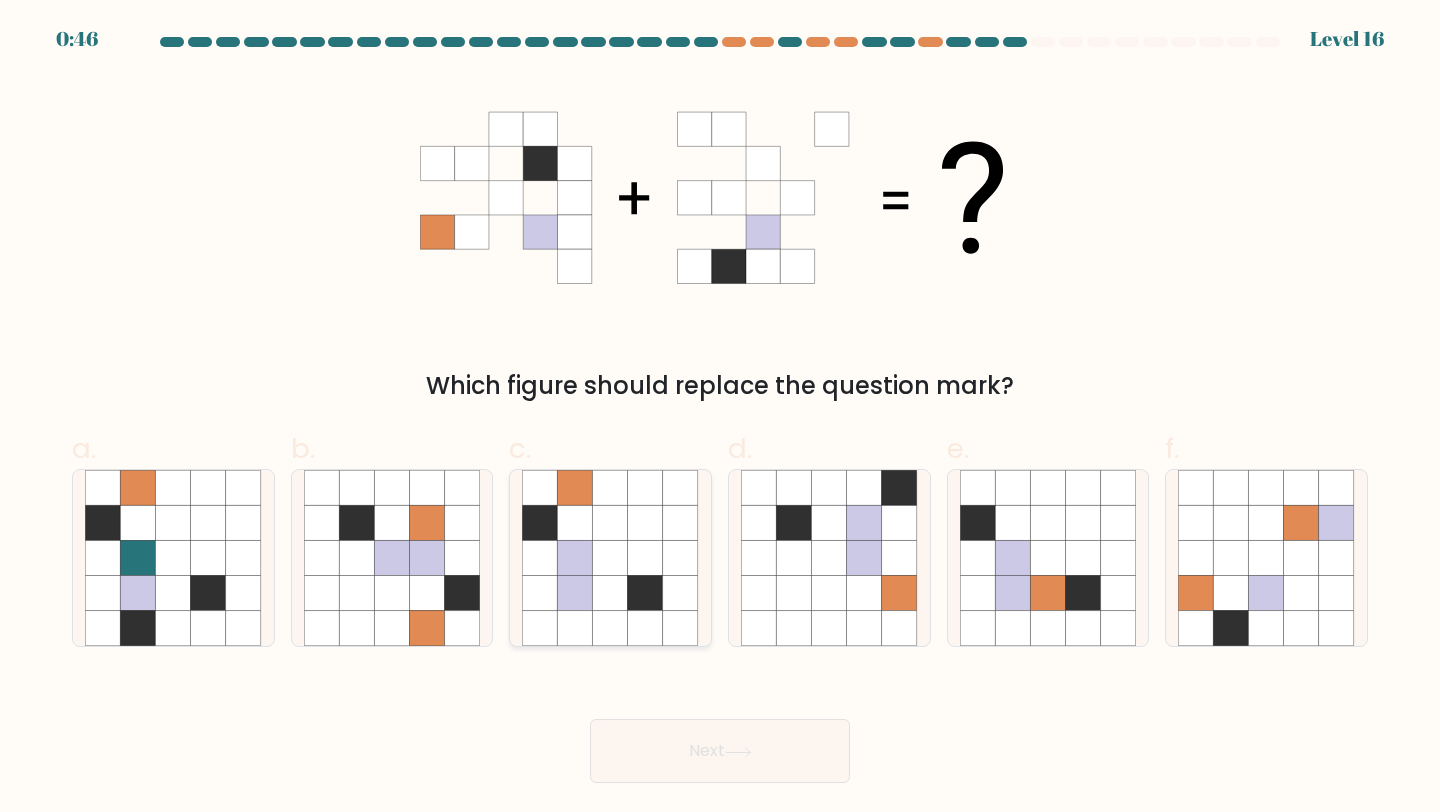 click at bounding box center [610, 593] 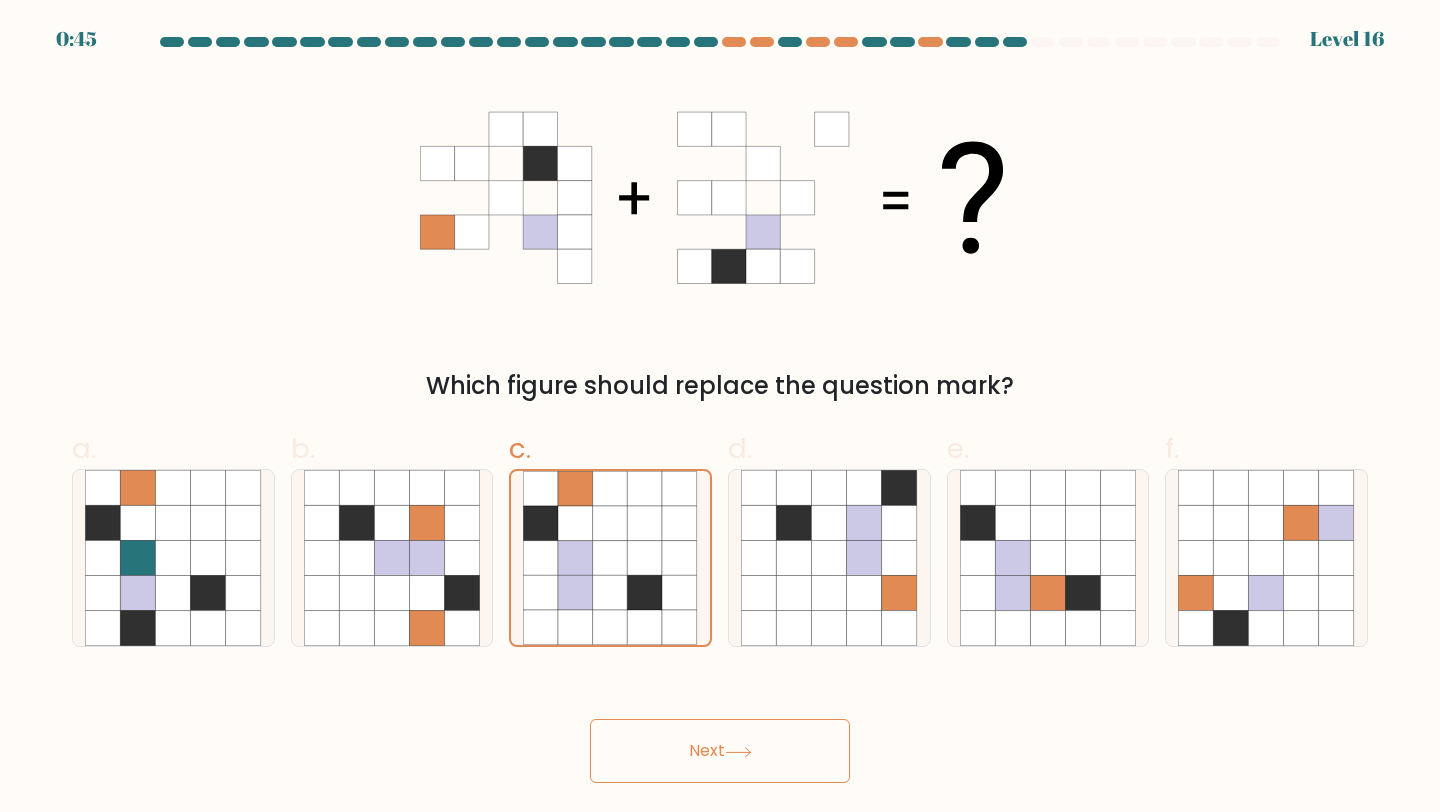 click on "Next" at bounding box center [720, 751] 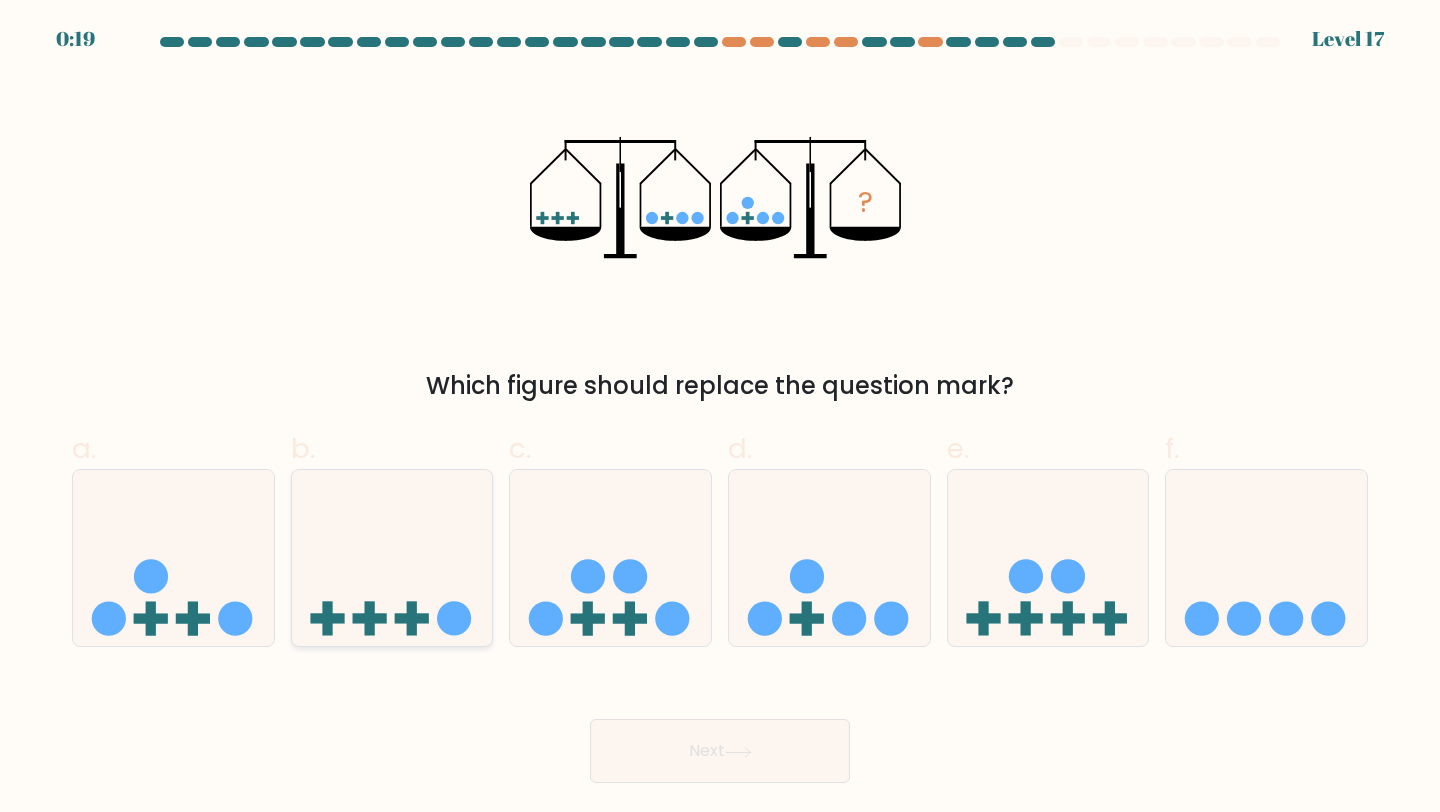 click at bounding box center (392, 558) 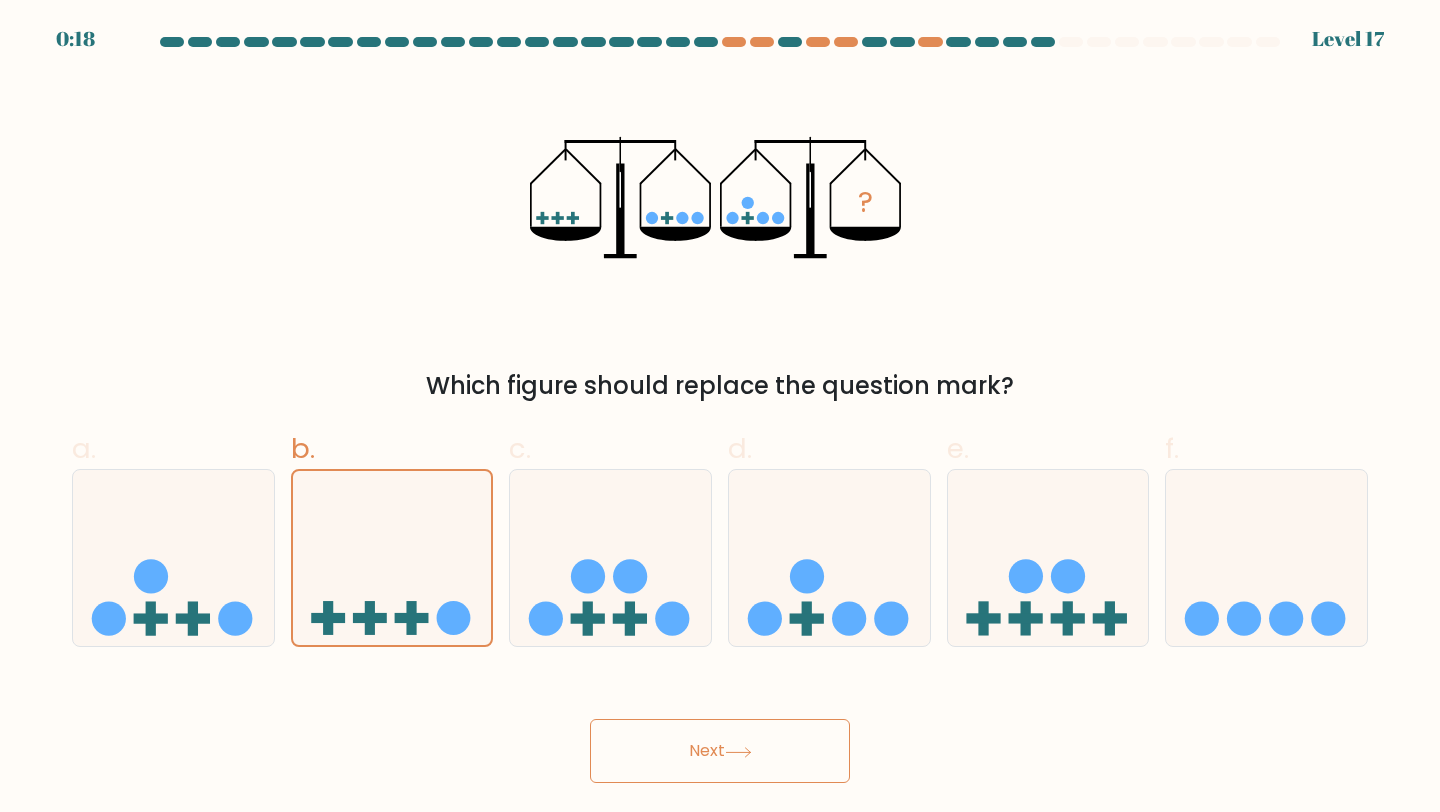 click on "Next" at bounding box center [720, 751] 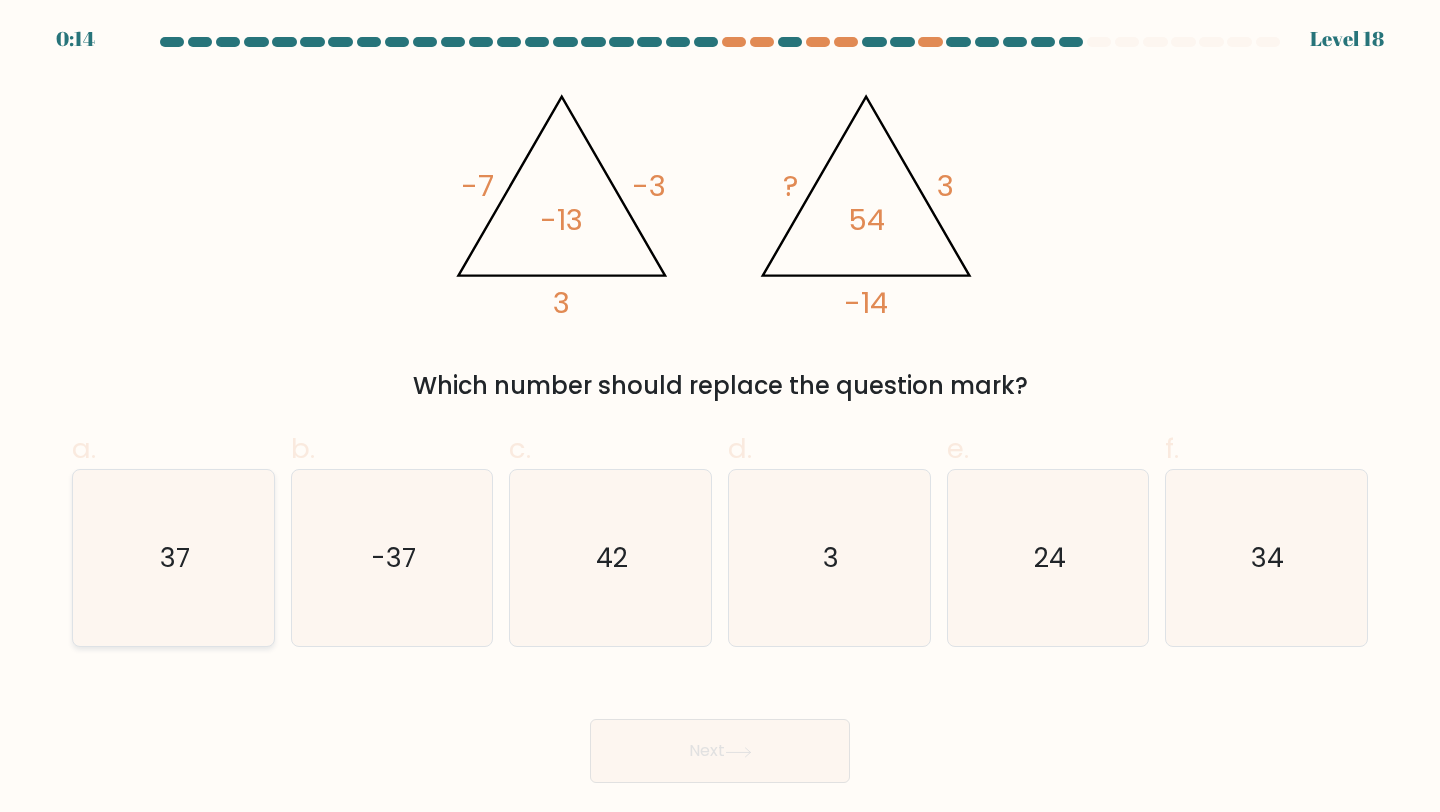 click on "37" at bounding box center (173, 558) 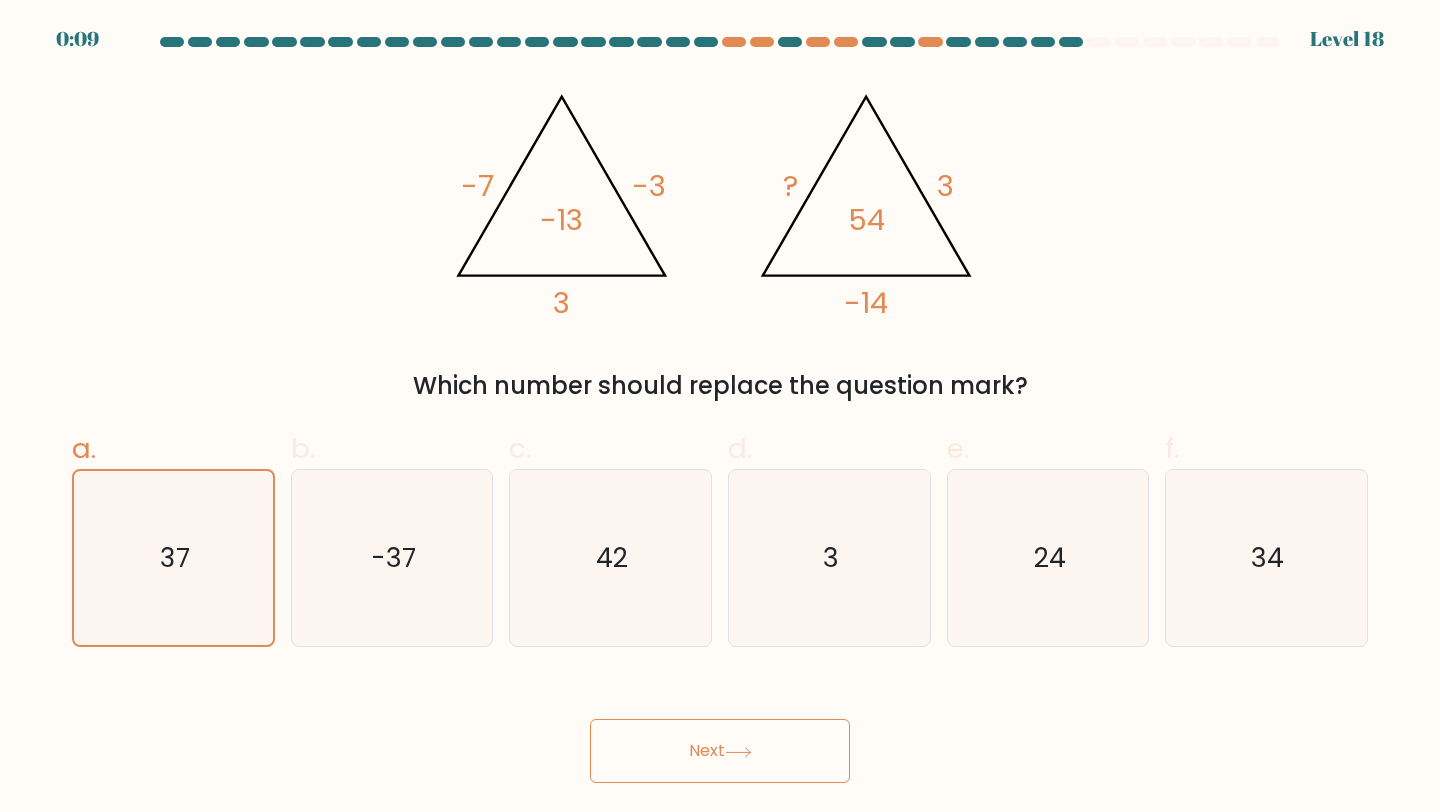 click on "Next" at bounding box center (720, 751) 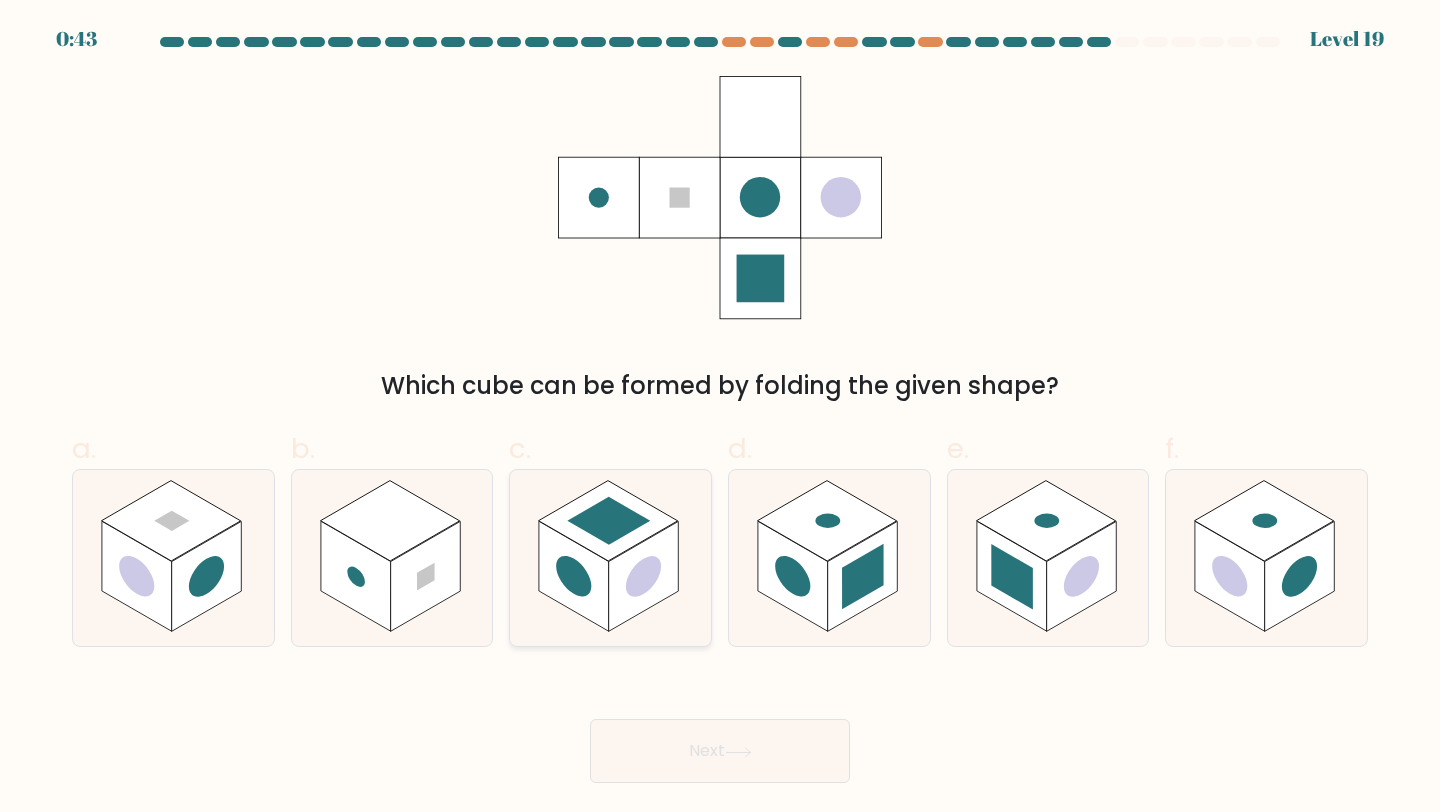 click at bounding box center (574, 576) 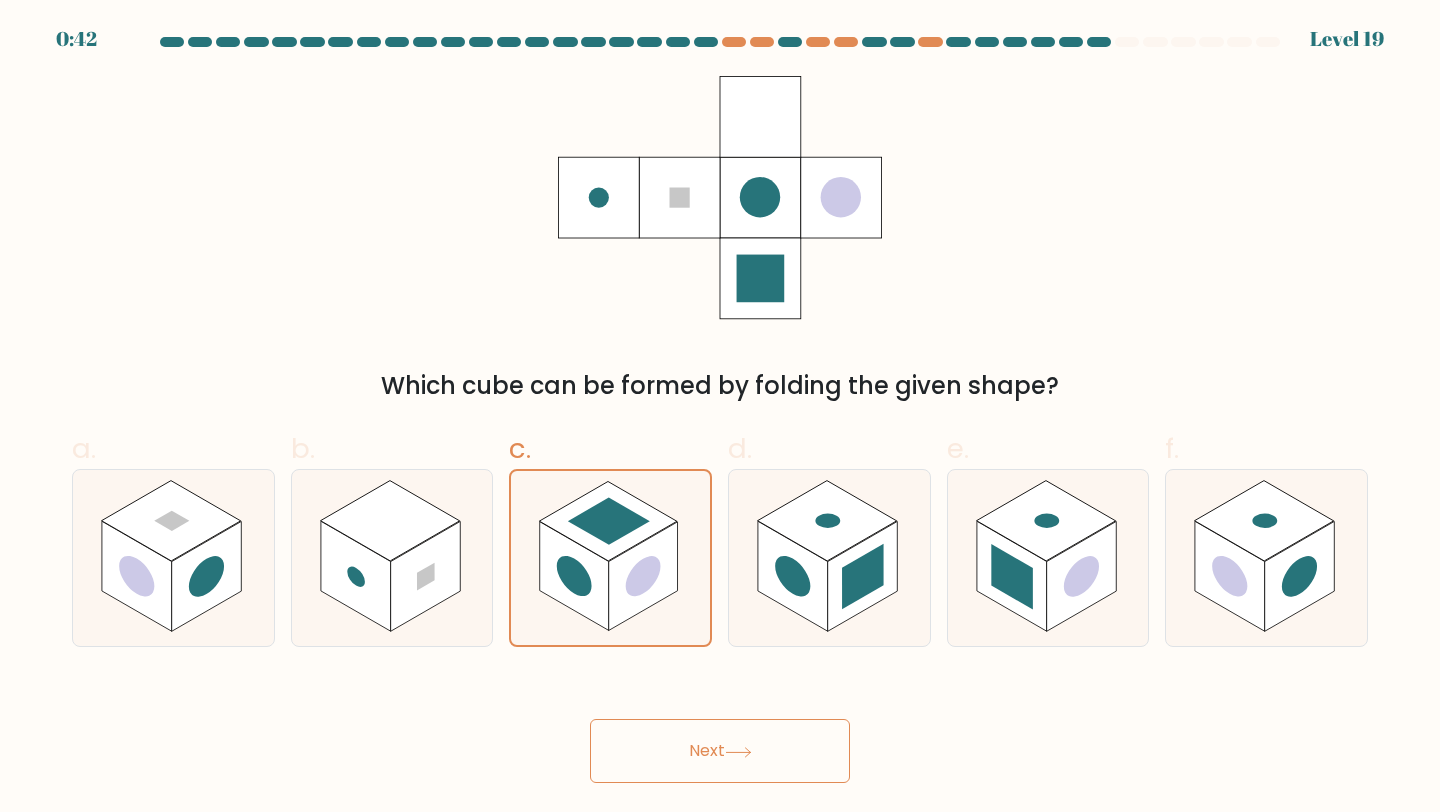 click on "Next" at bounding box center (720, 751) 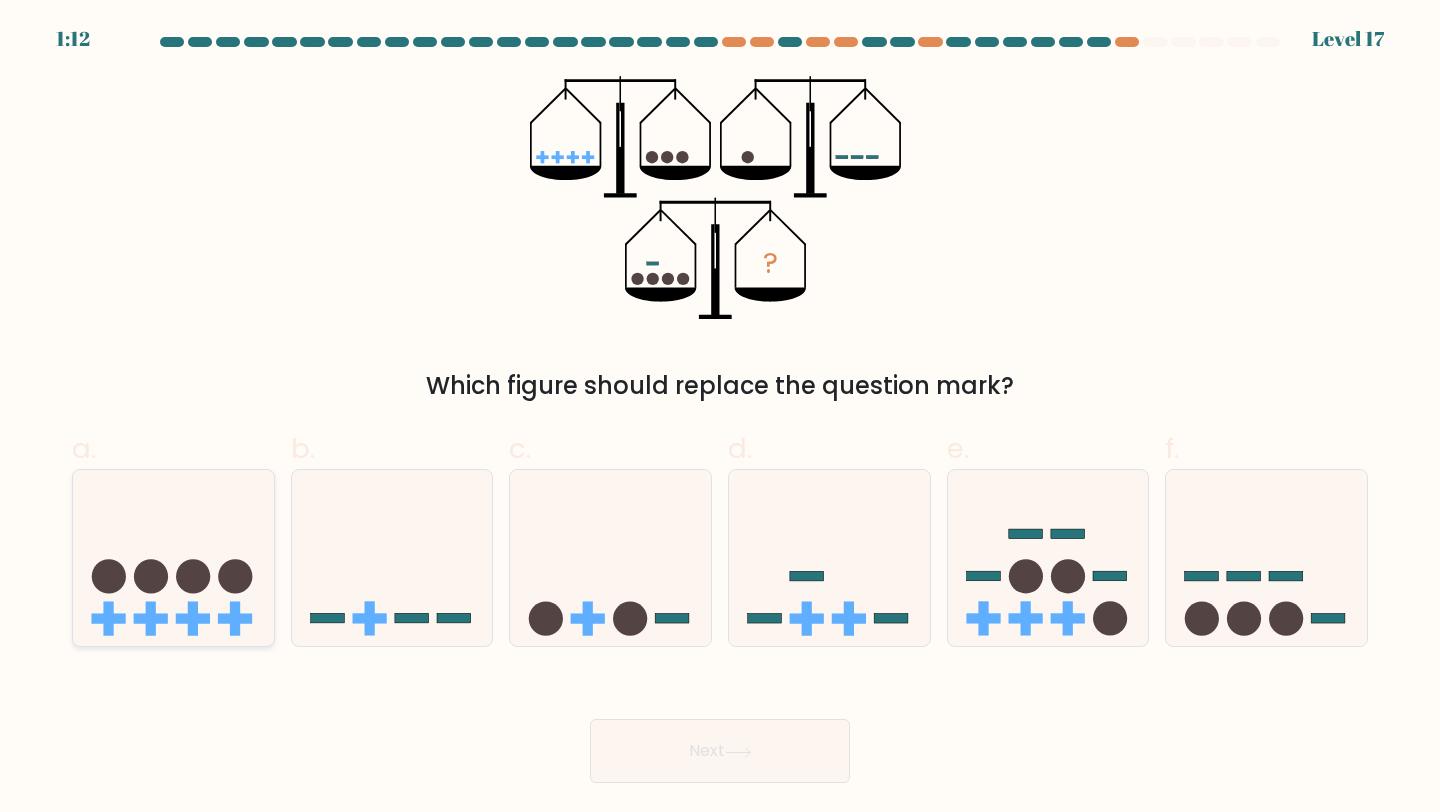 click at bounding box center [173, 558] 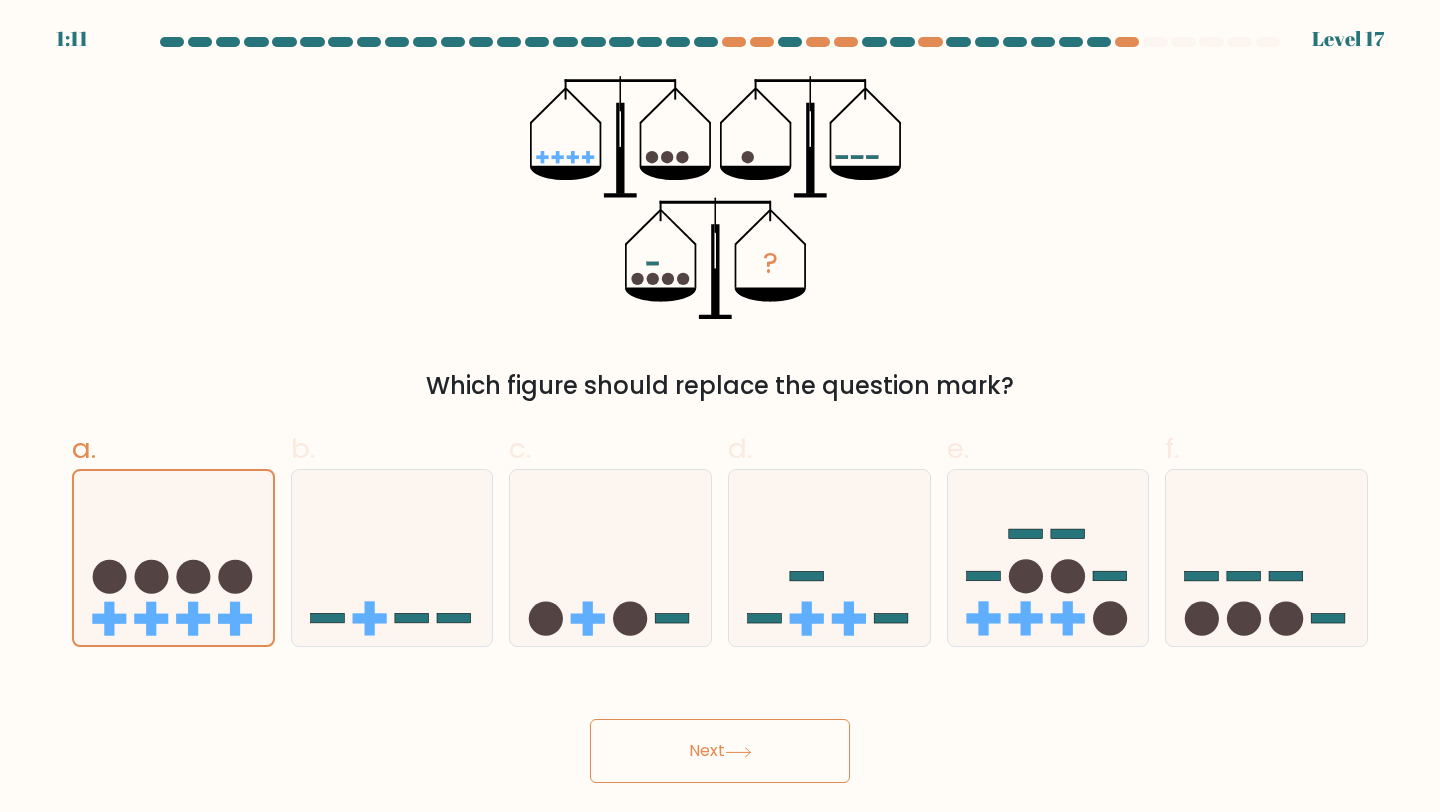 click on "Next" at bounding box center [720, 751] 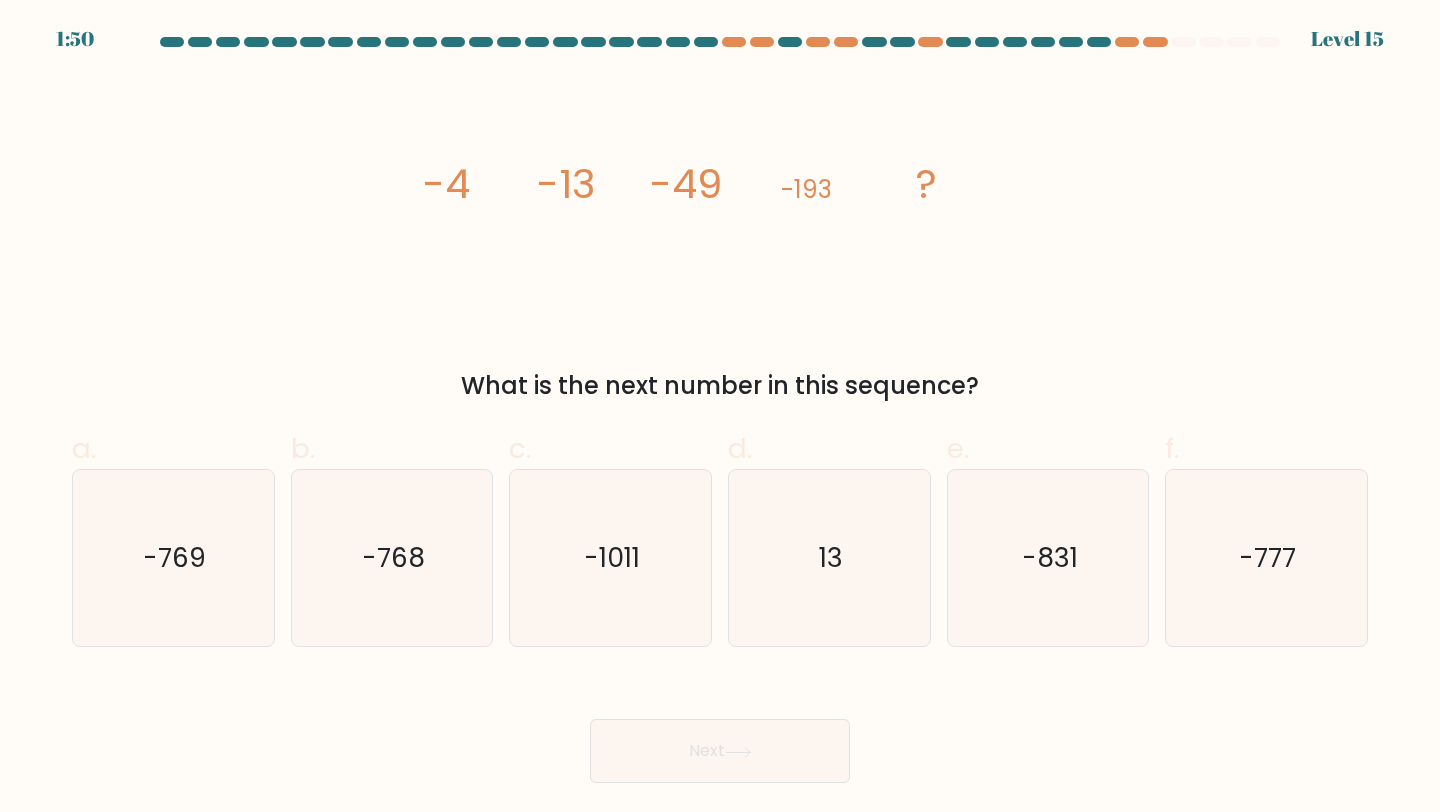 type 